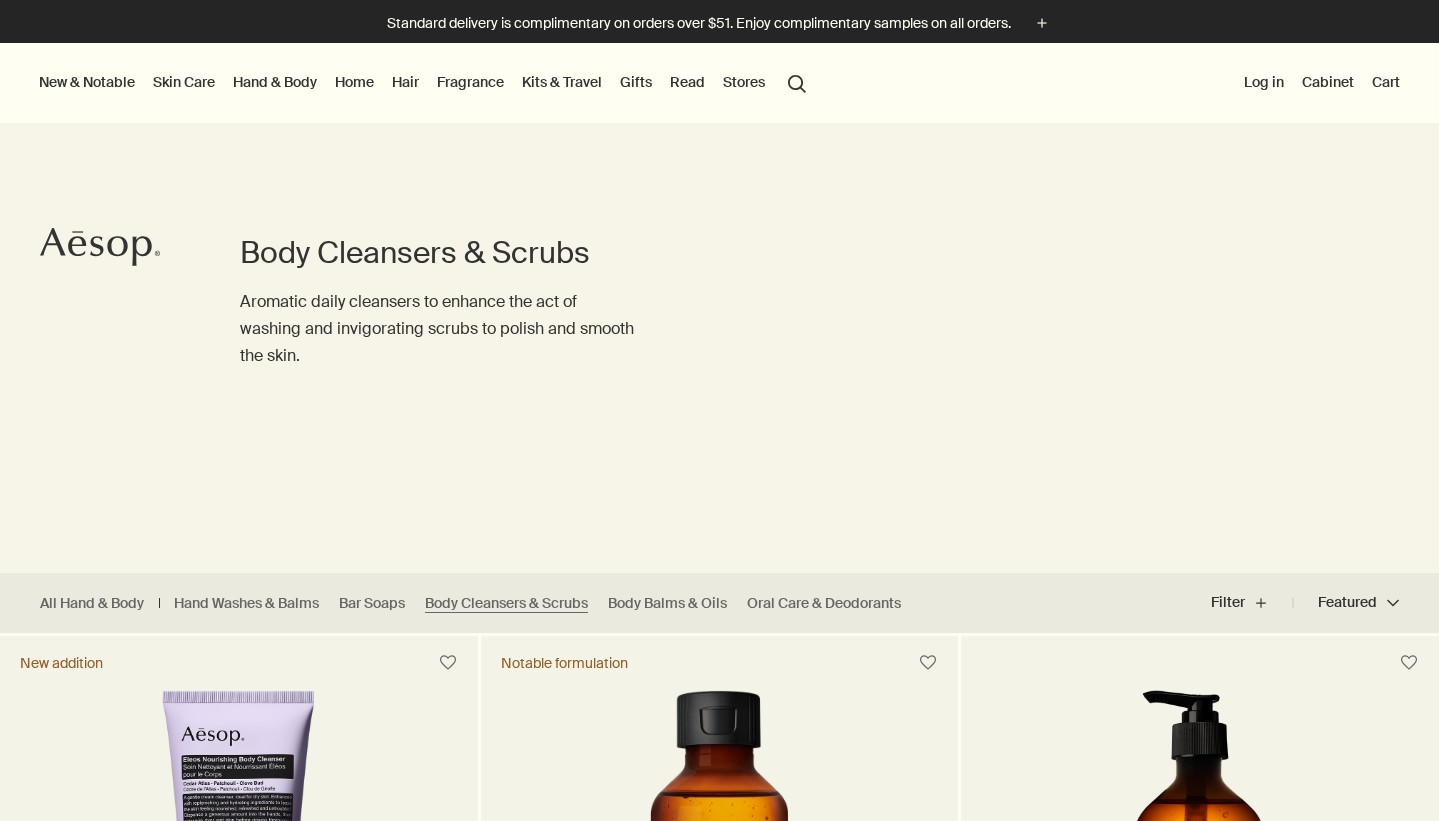 scroll, scrollTop: 0, scrollLeft: 0, axis: both 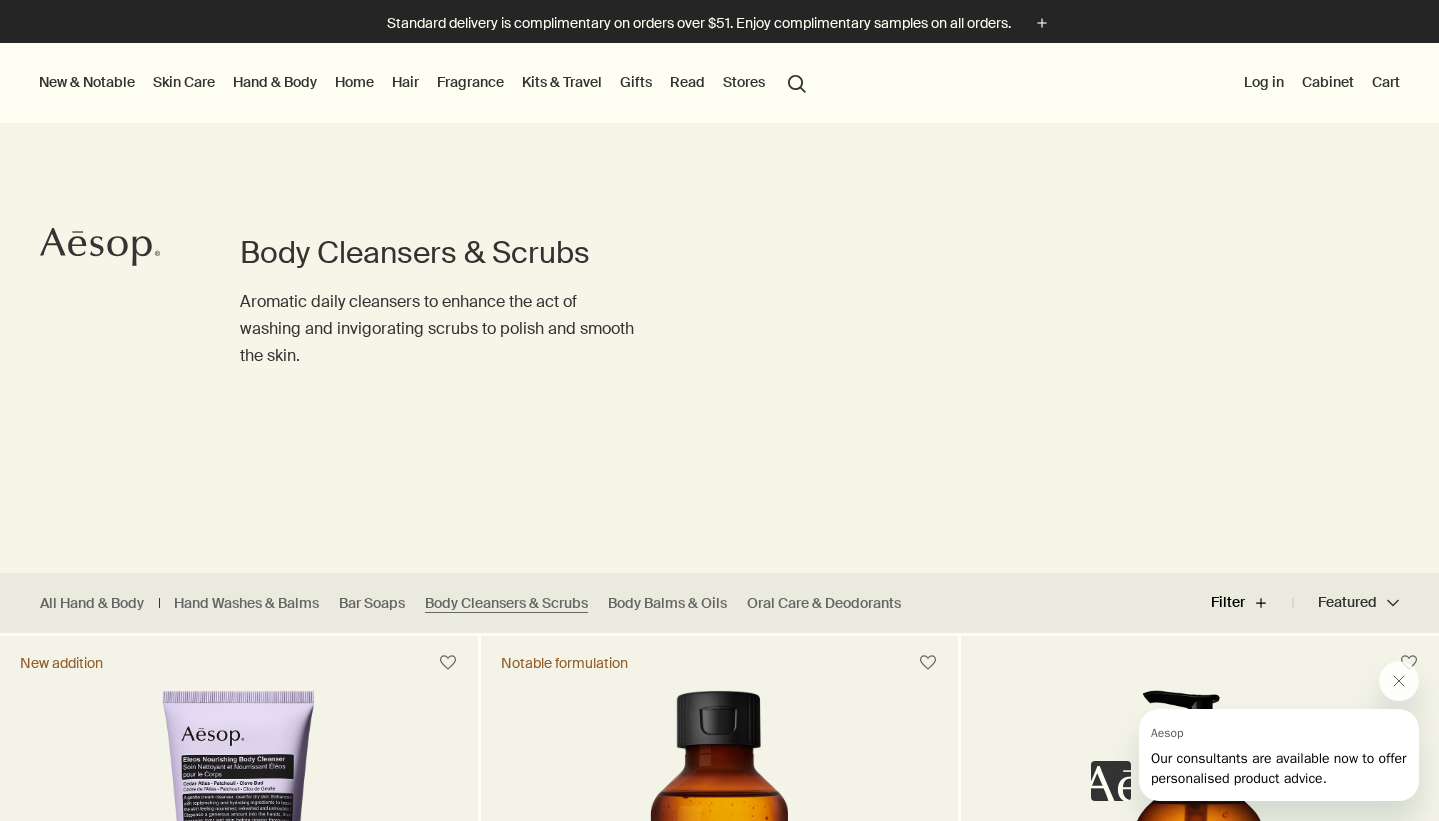 click on "Filter plus" at bounding box center [1252, 603] 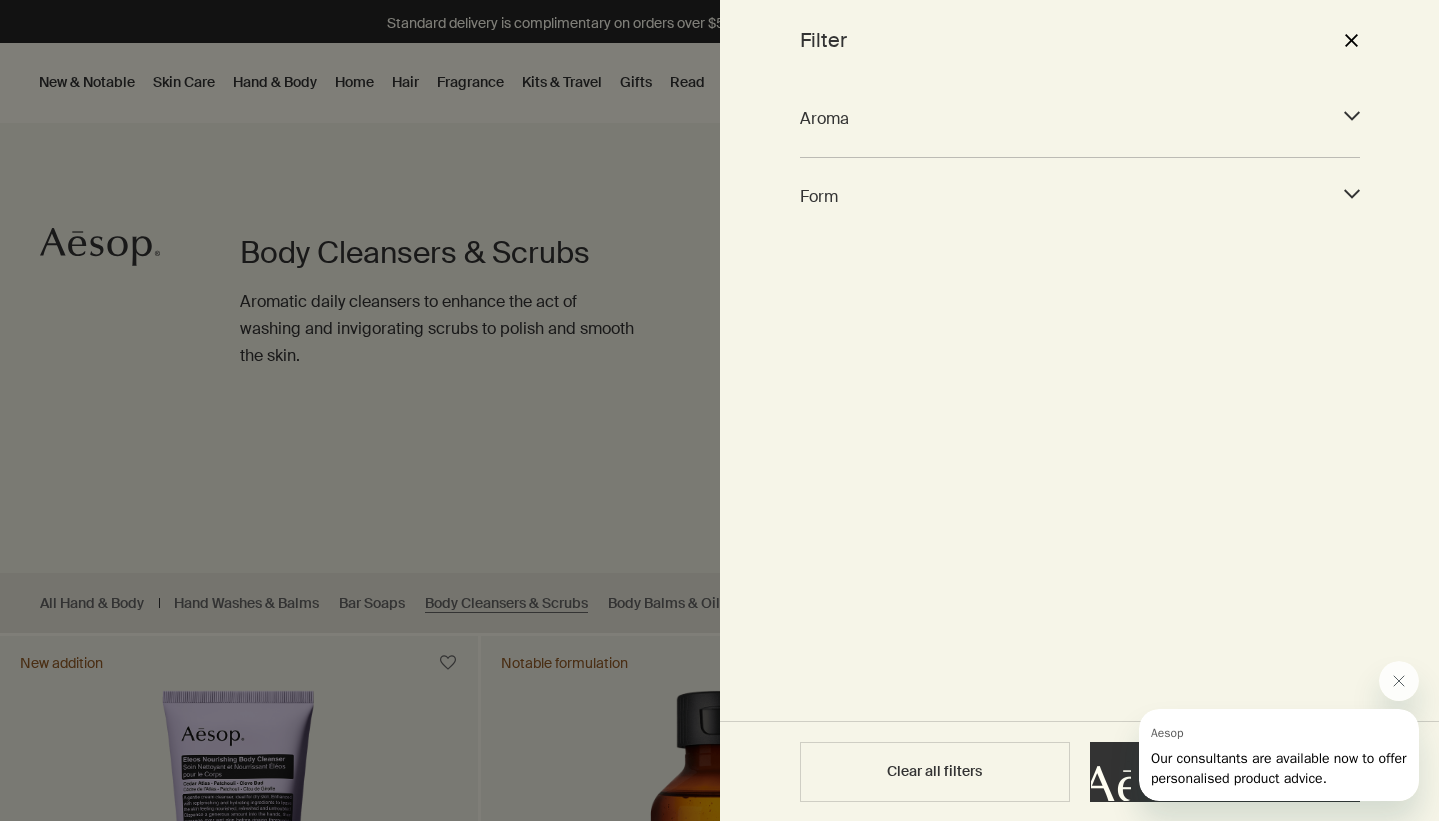 click 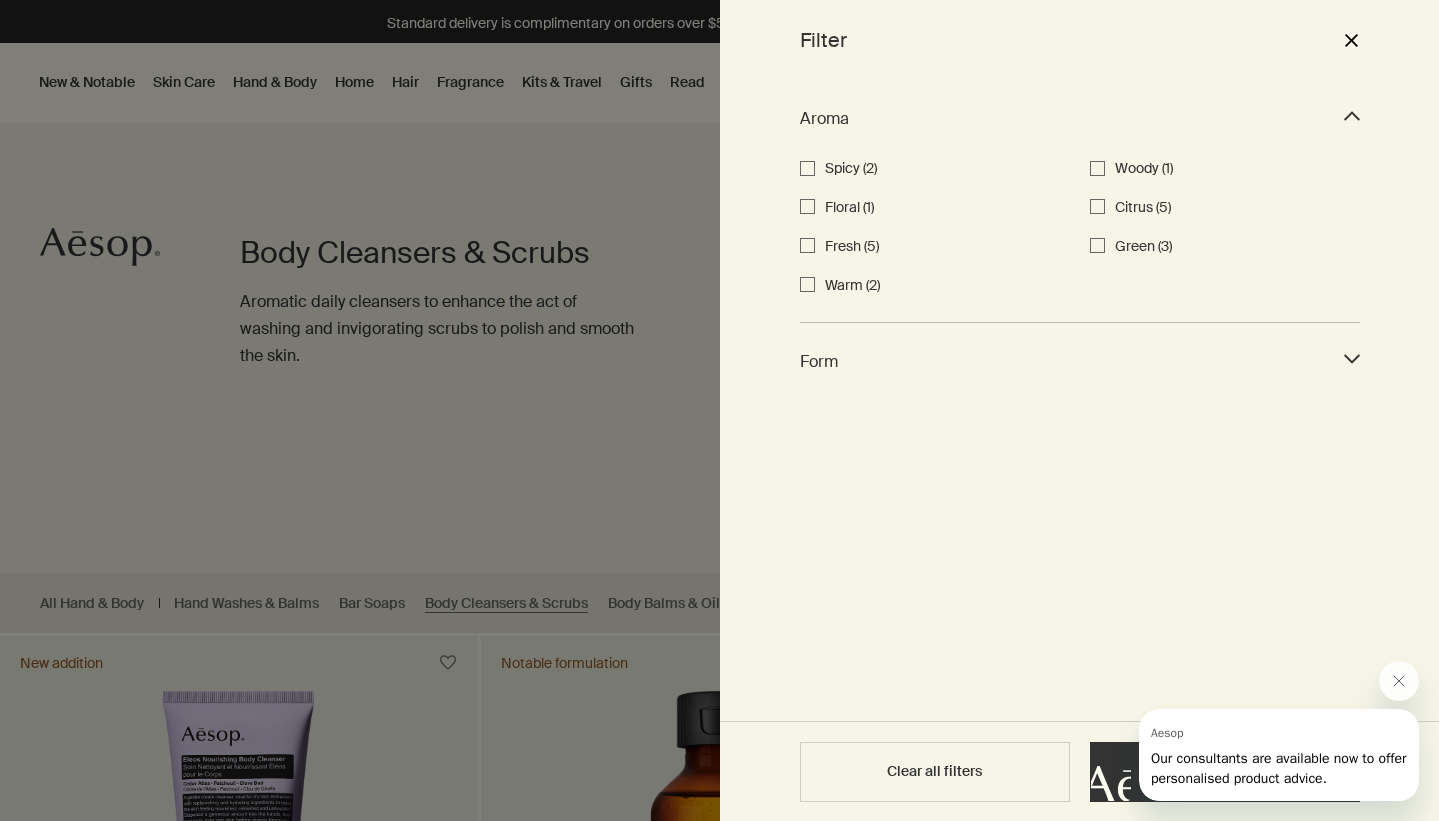 click on "Citrus (5)" at bounding box center (1096, 206) 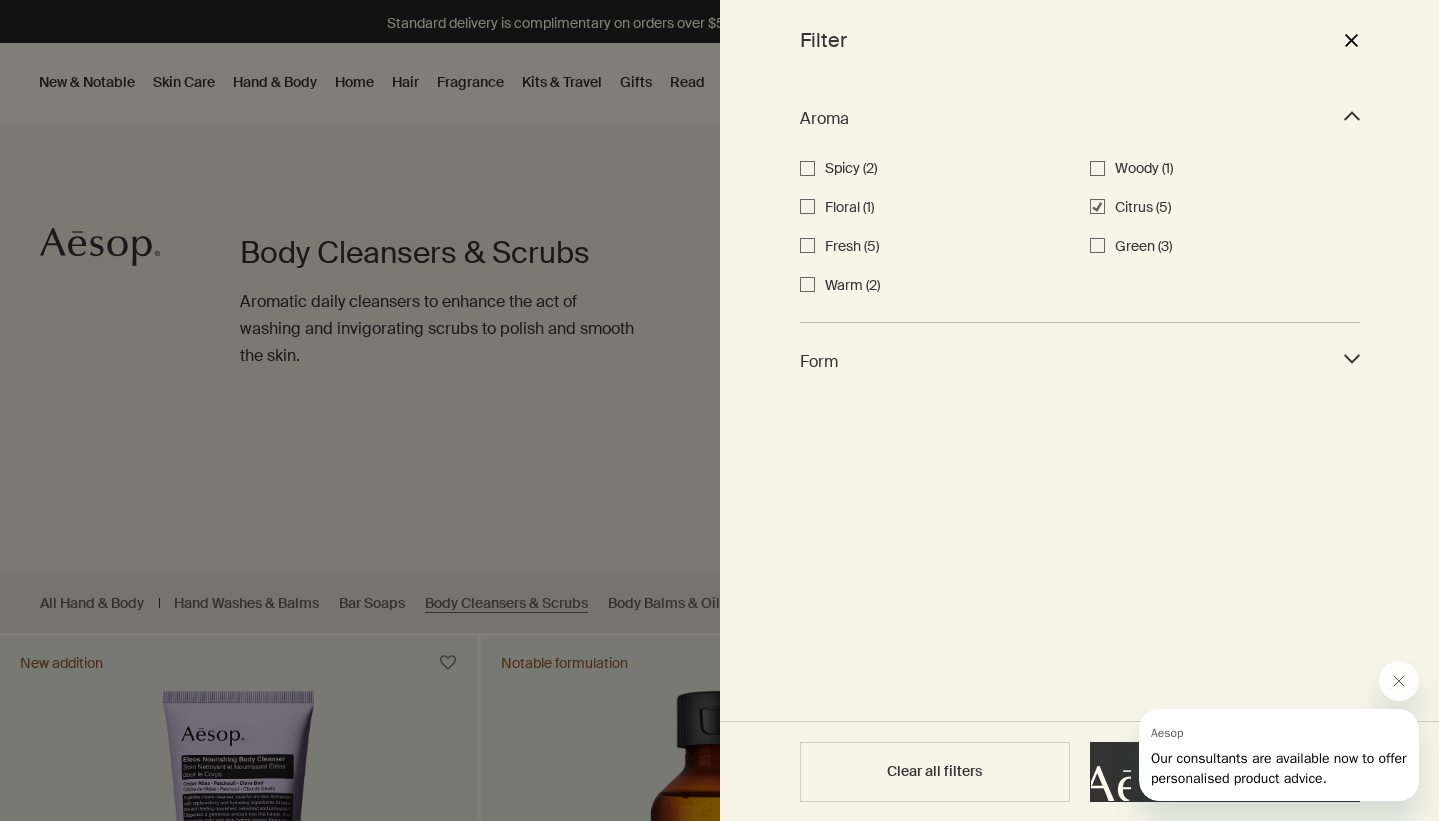 checkbox on "true" 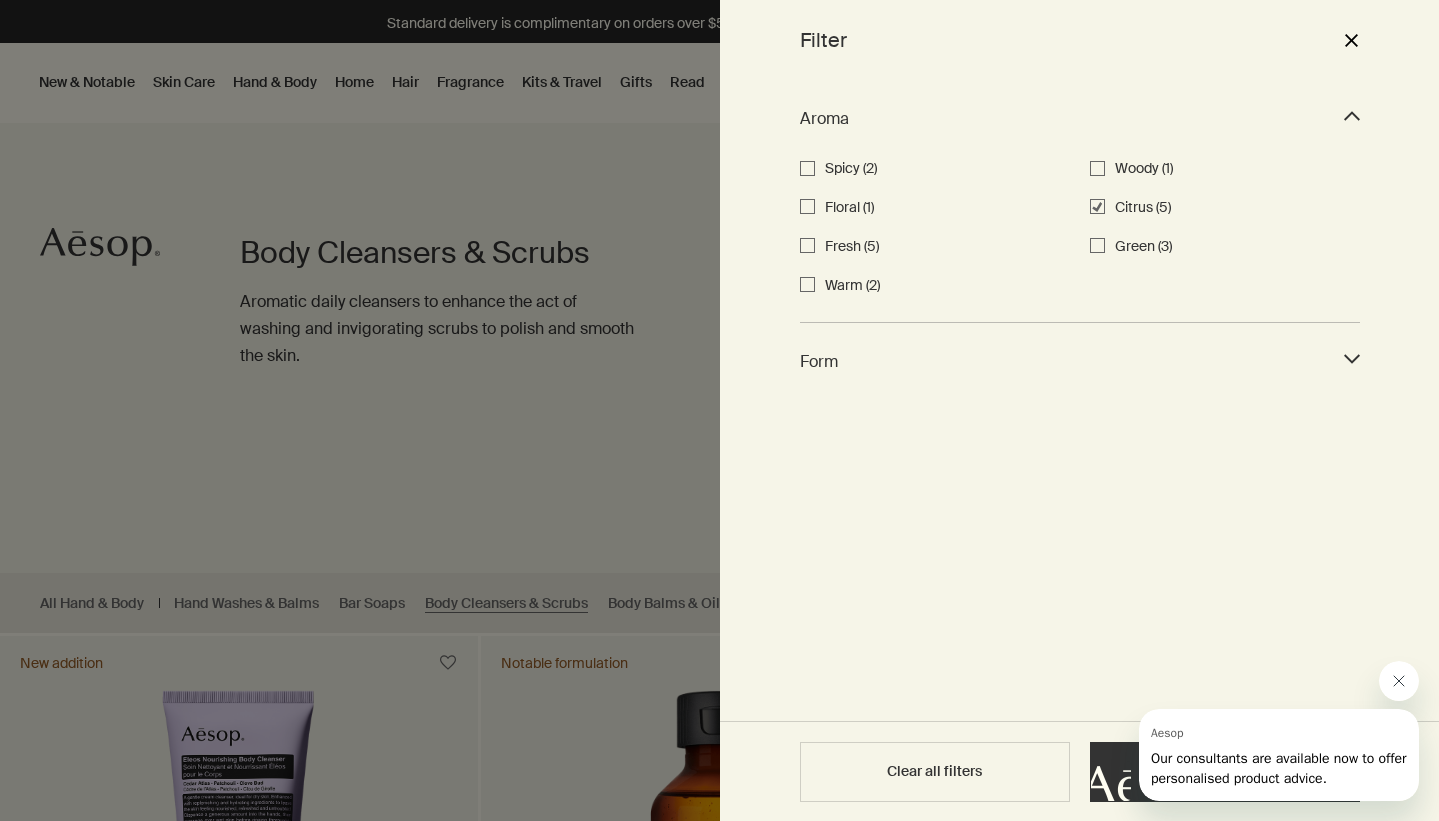 click at bounding box center [1399, 681] 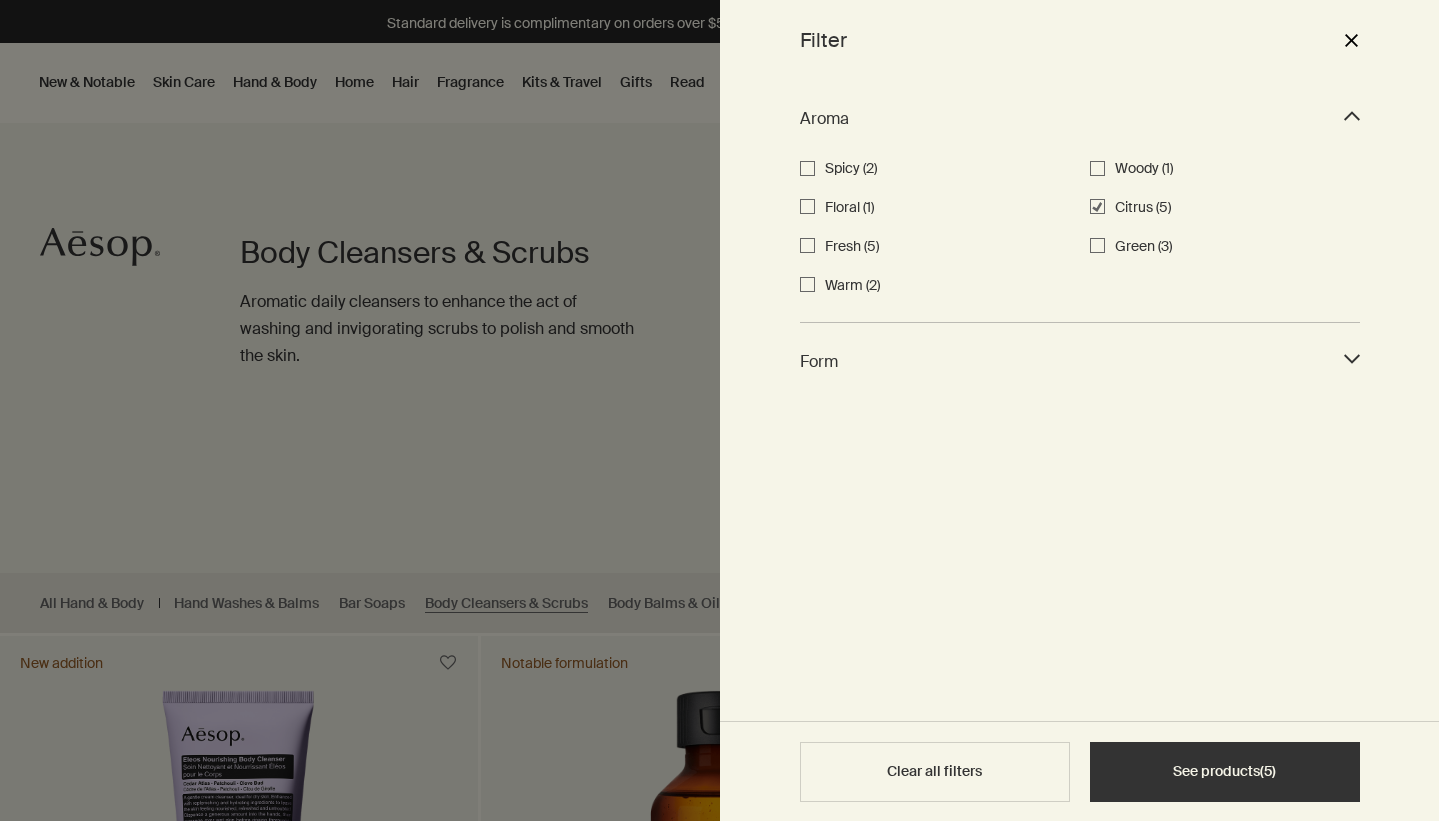 click on "See products   ( 5 )" at bounding box center [1224, 772] 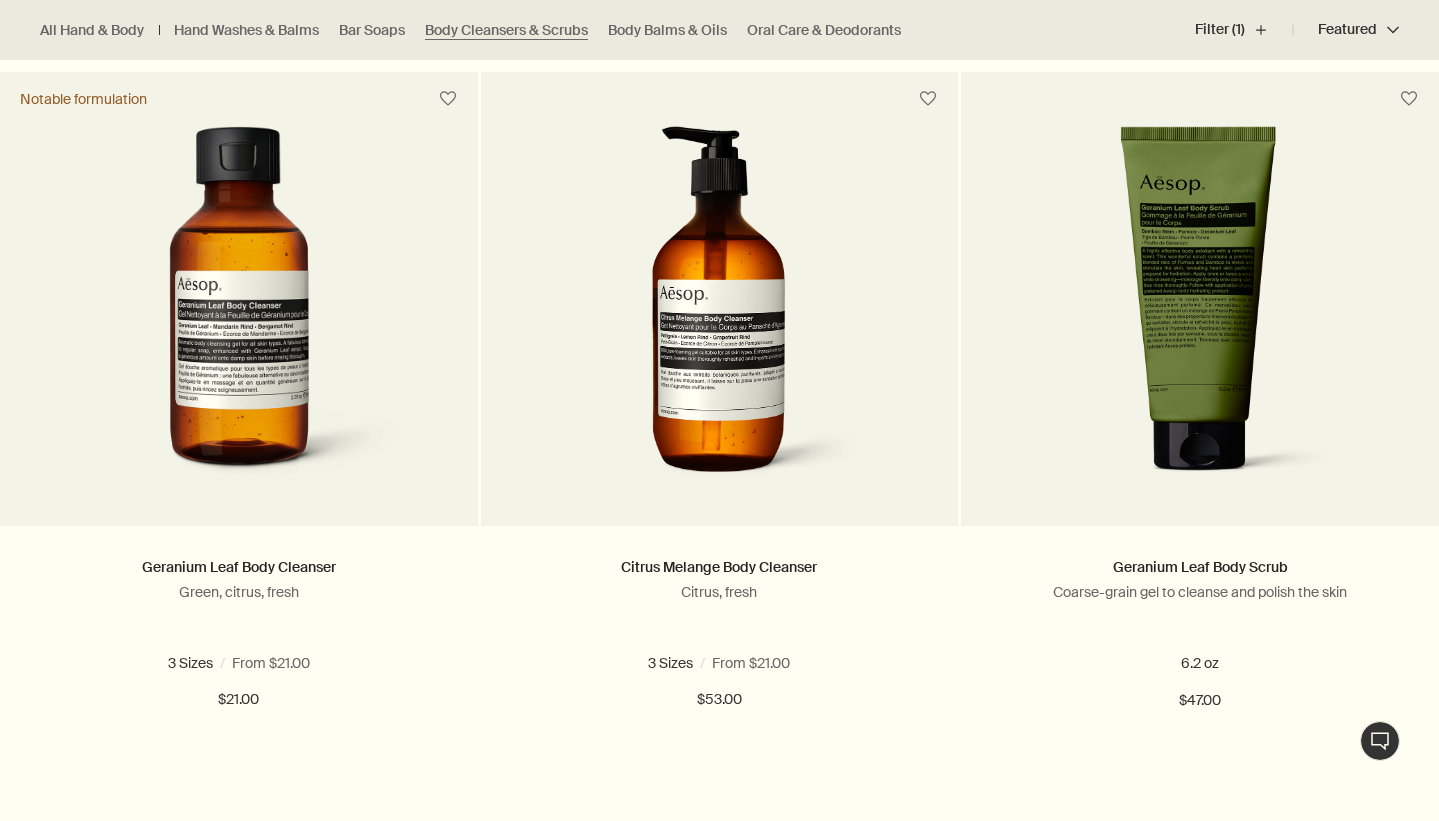 scroll, scrollTop: 653, scrollLeft: 0, axis: vertical 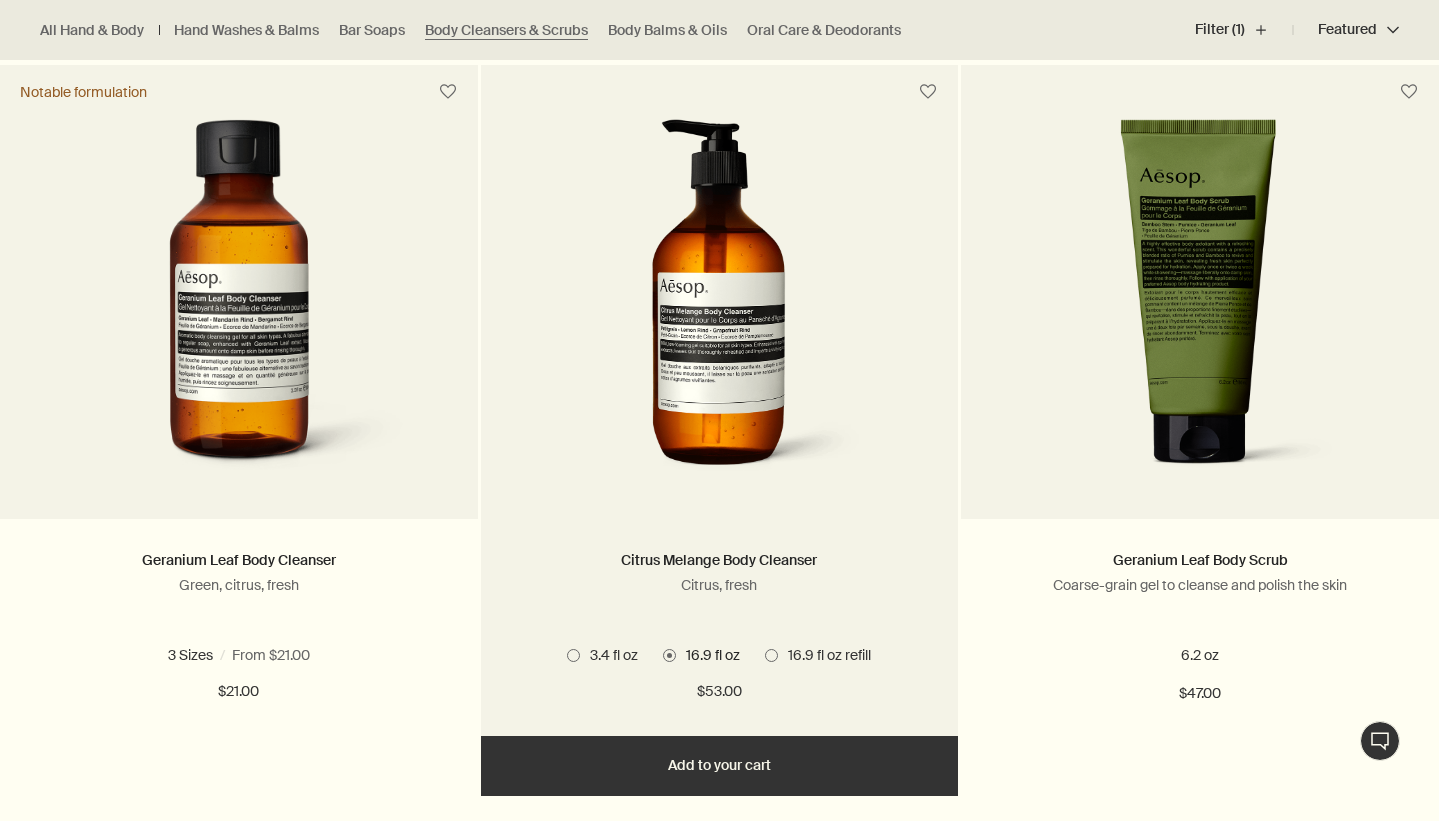 click at bounding box center [669, 655] 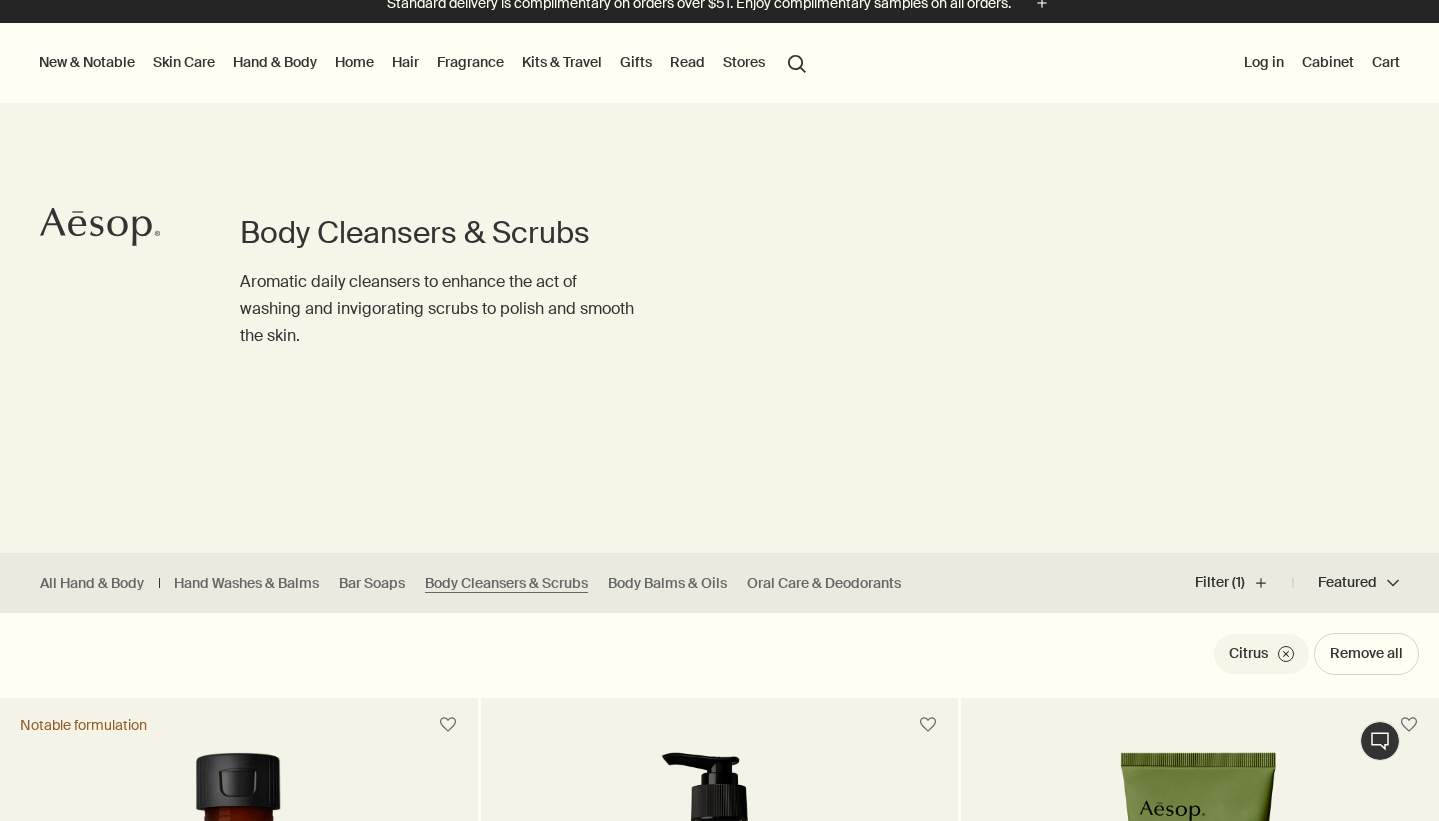 scroll, scrollTop: 21, scrollLeft: 0, axis: vertical 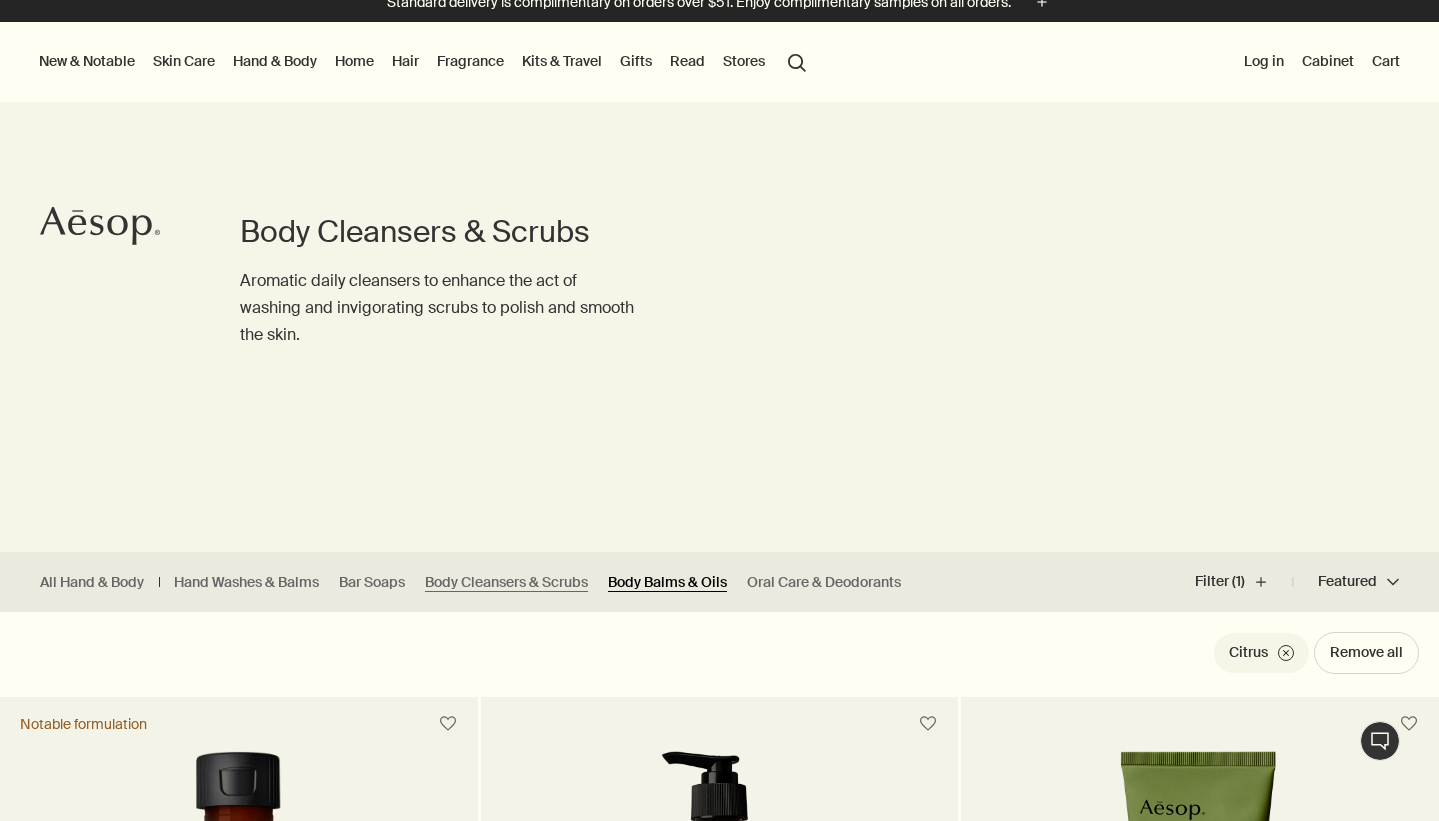 click on "Body Balms & Oils" at bounding box center (667, 582) 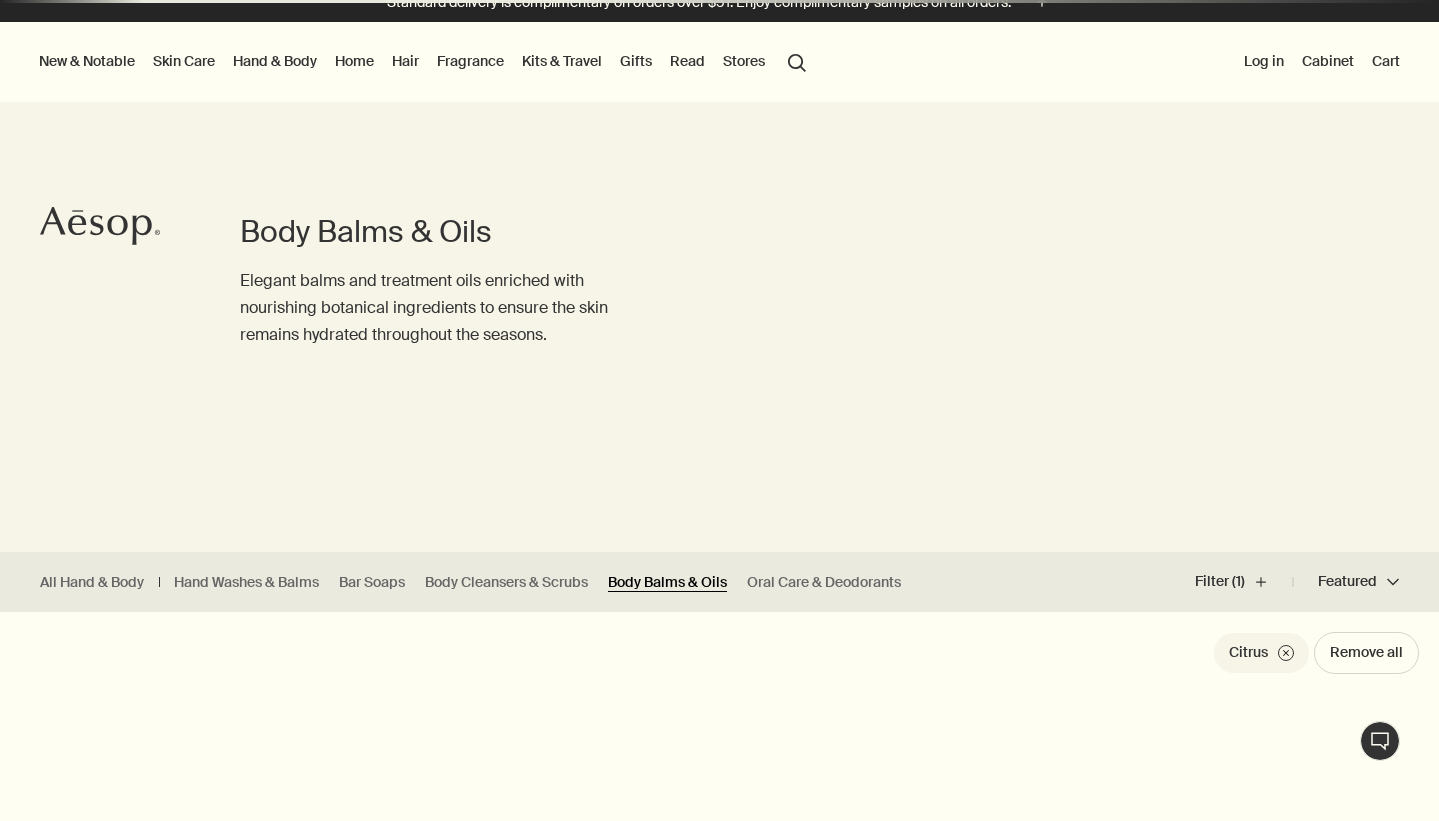 scroll, scrollTop: 0, scrollLeft: 0, axis: both 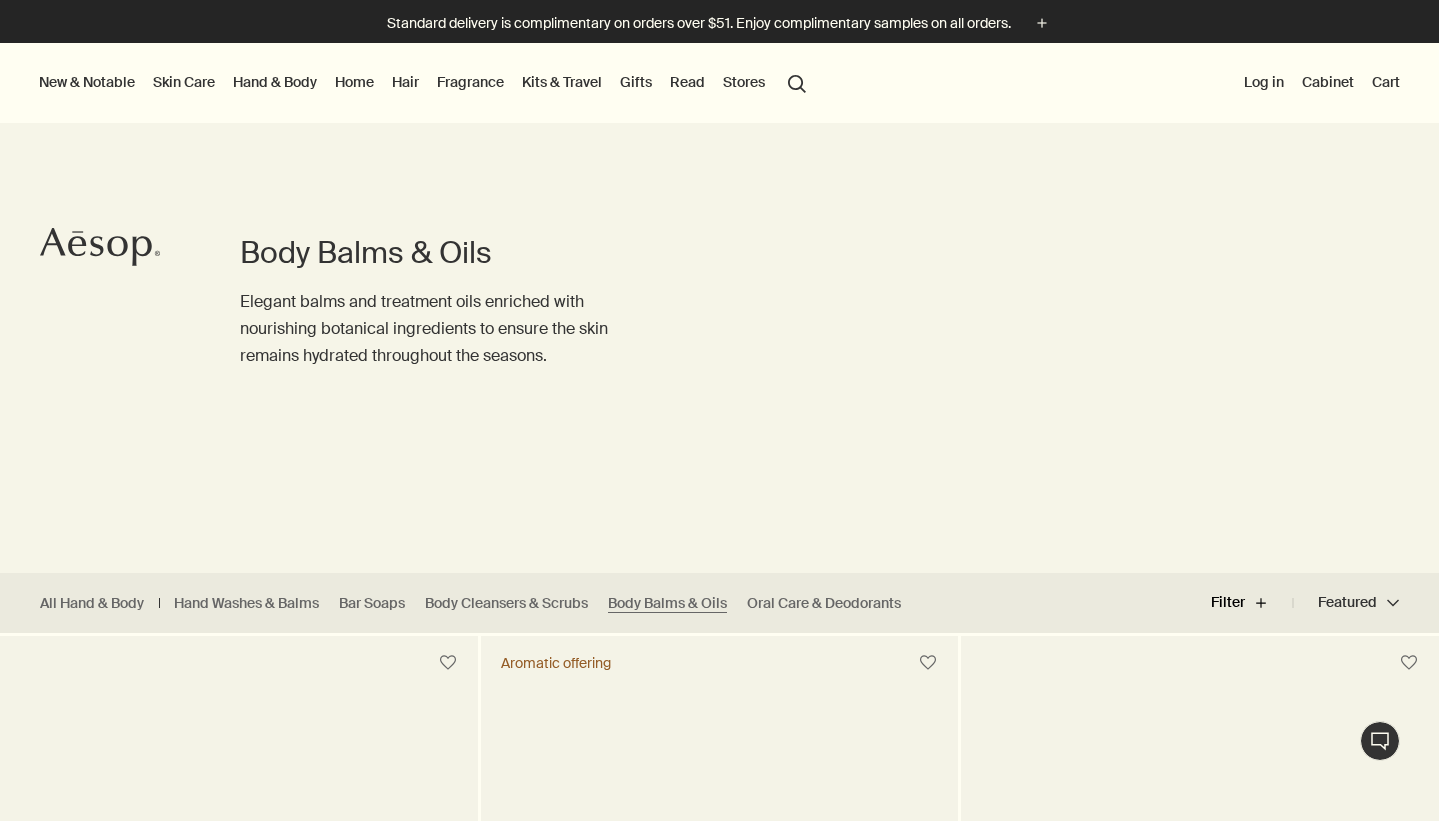 click on "Filter plus" at bounding box center [1252, 603] 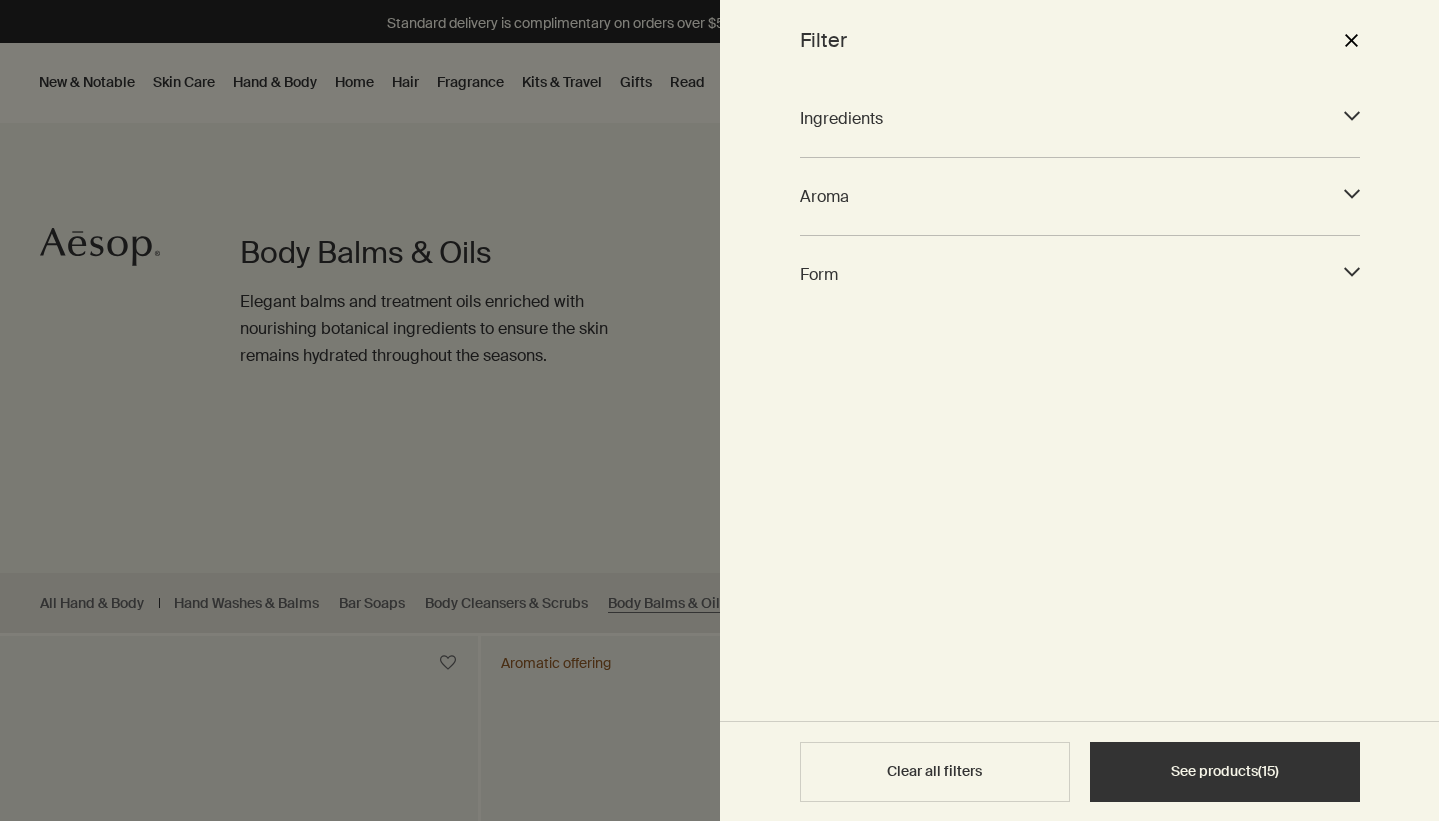 click on "downArrow" 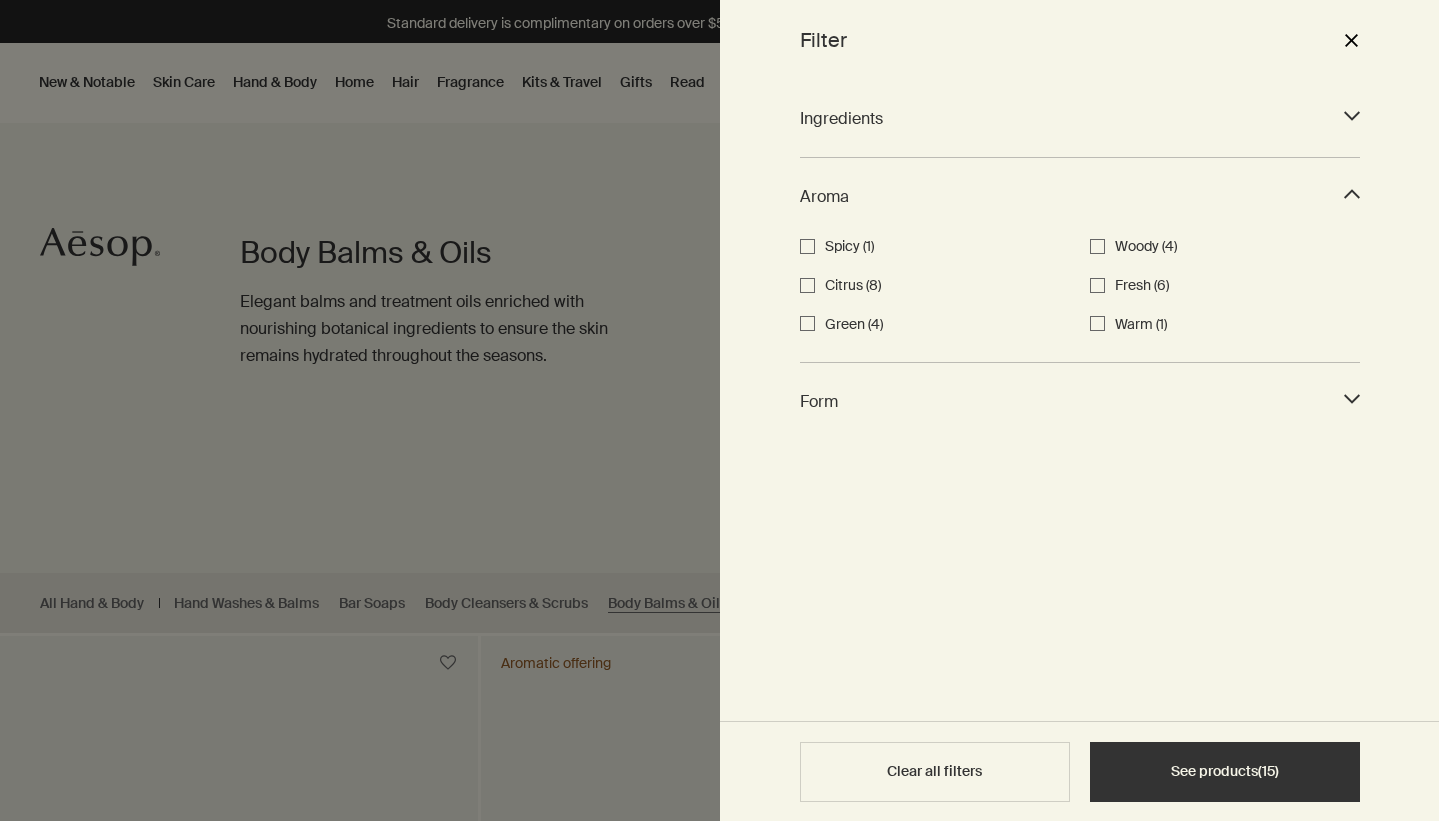 click on "Citrus (8)" at bounding box center (807, 285) 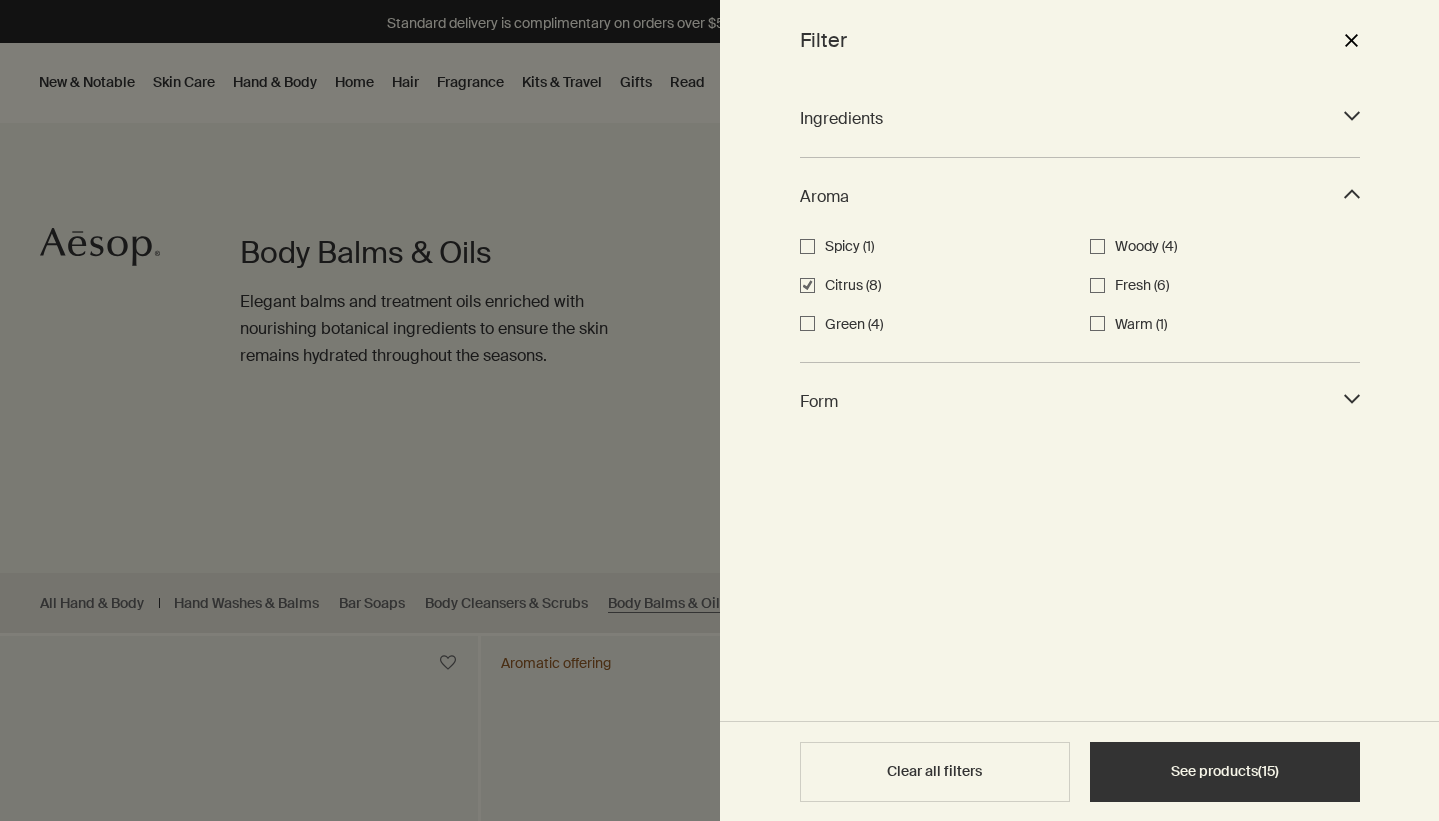 checkbox on "true" 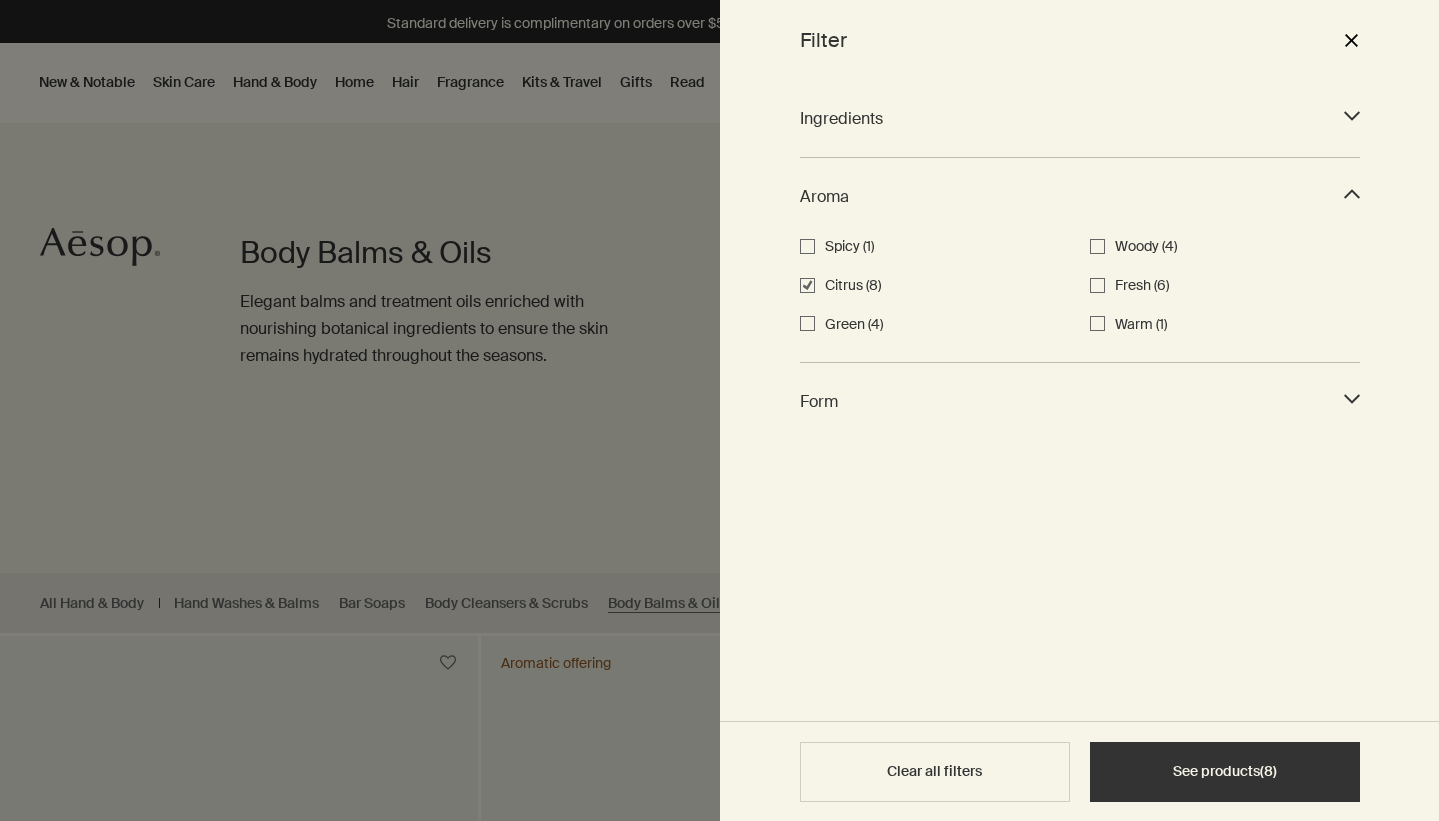 click on "See products   ( 8 )" at bounding box center [1224, 772] 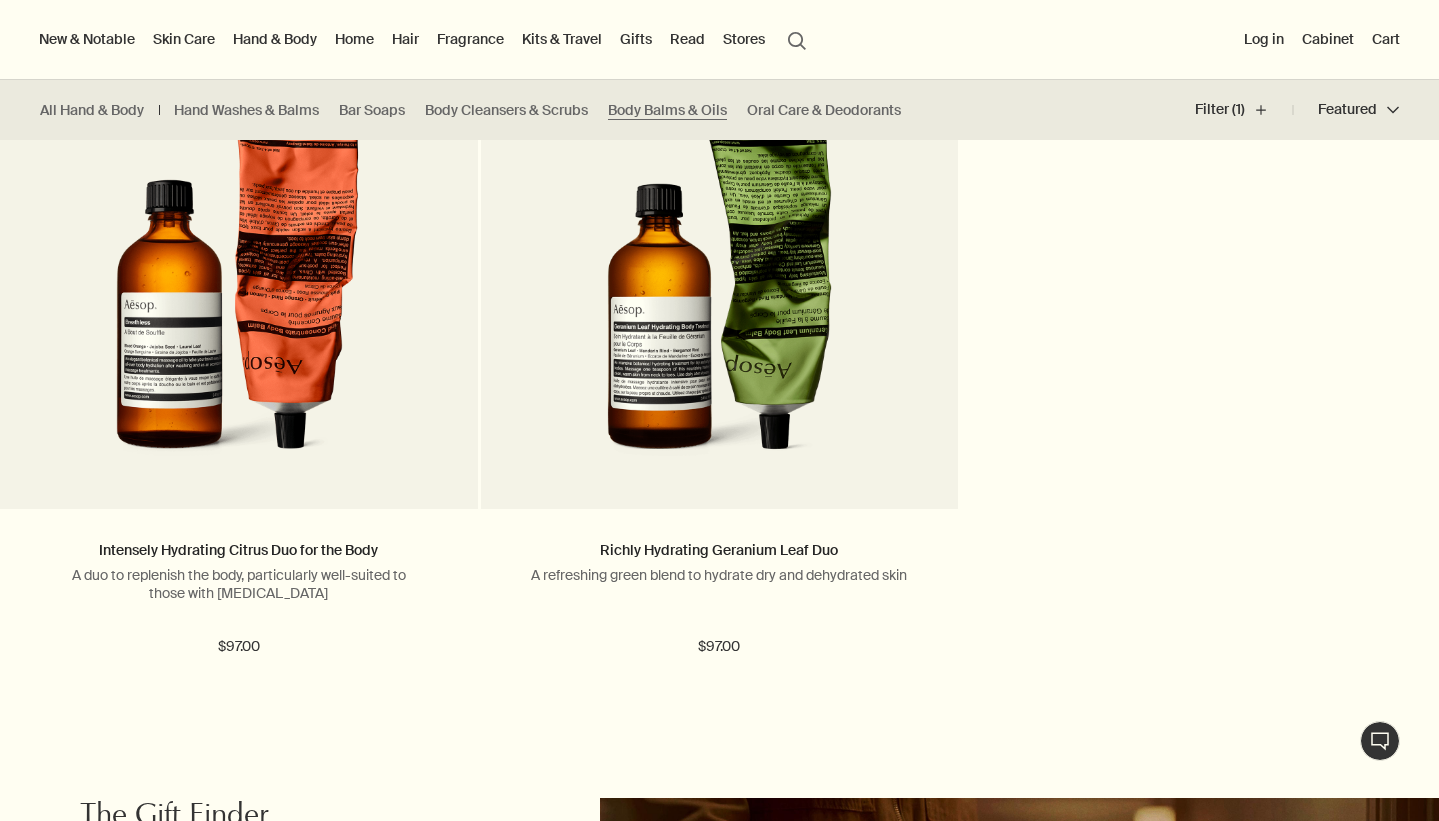 scroll, scrollTop: 2062, scrollLeft: 0, axis: vertical 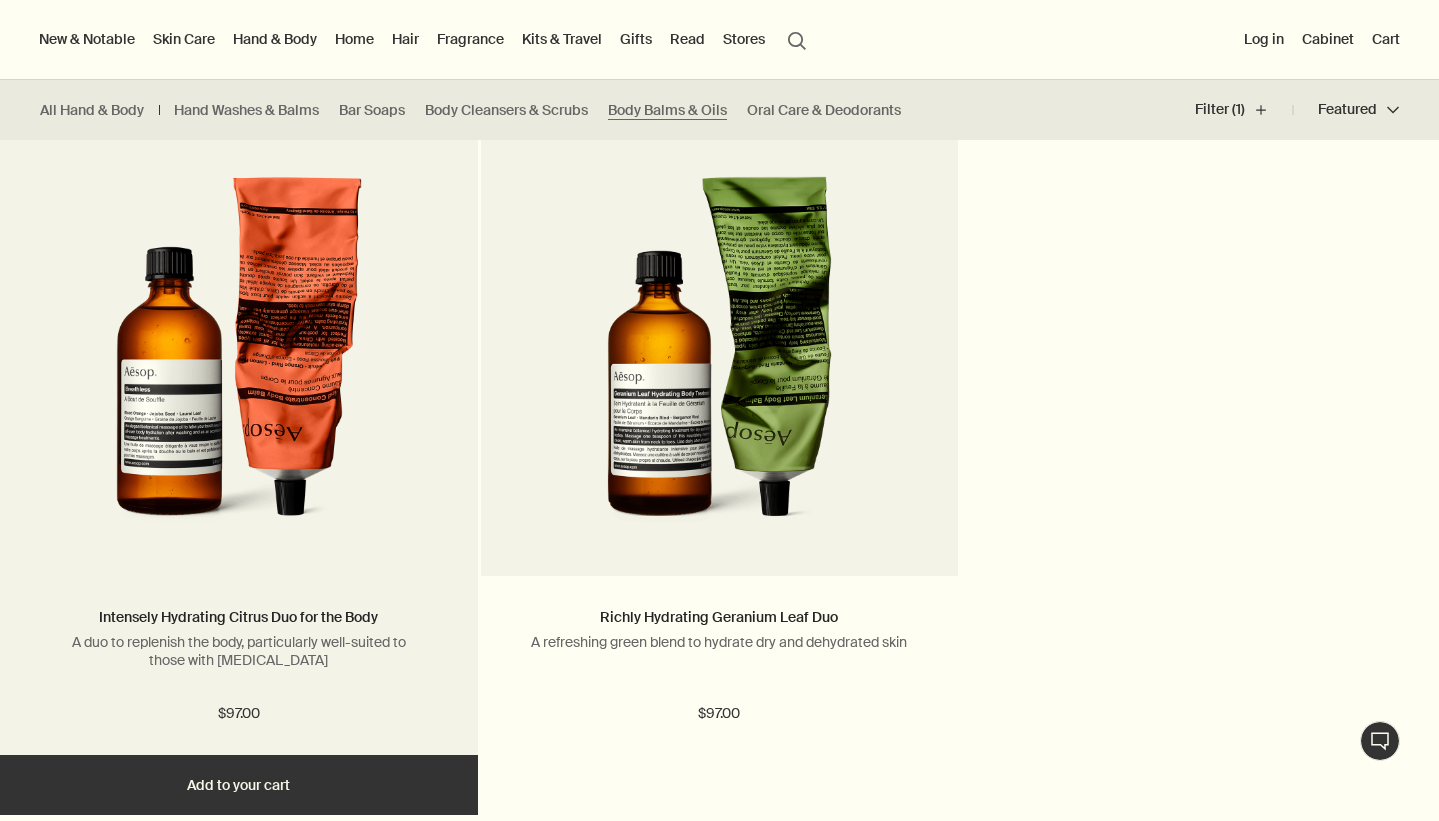 click at bounding box center (239, 361) 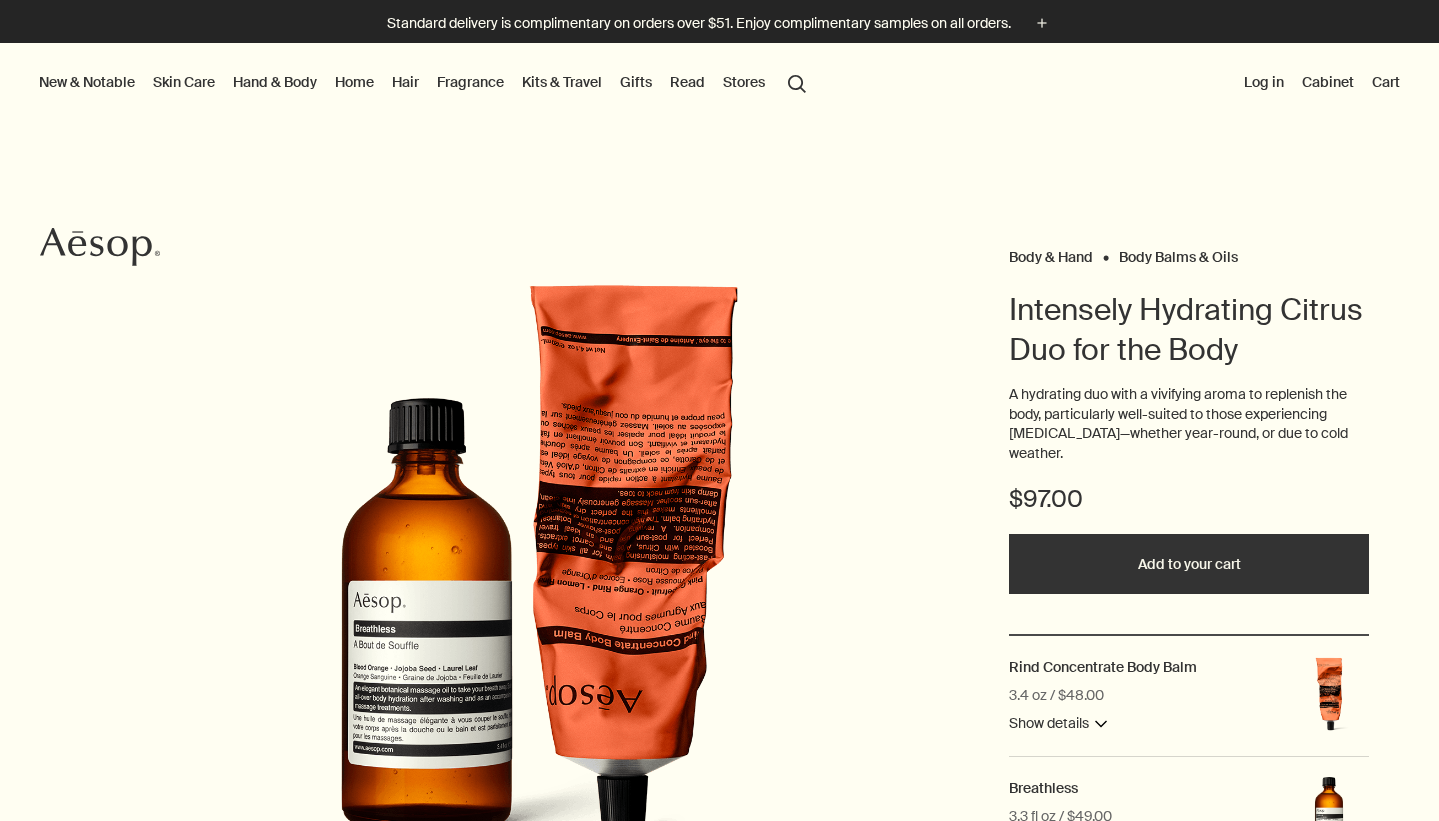 scroll, scrollTop: 0, scrollLeft: 0, axis: both 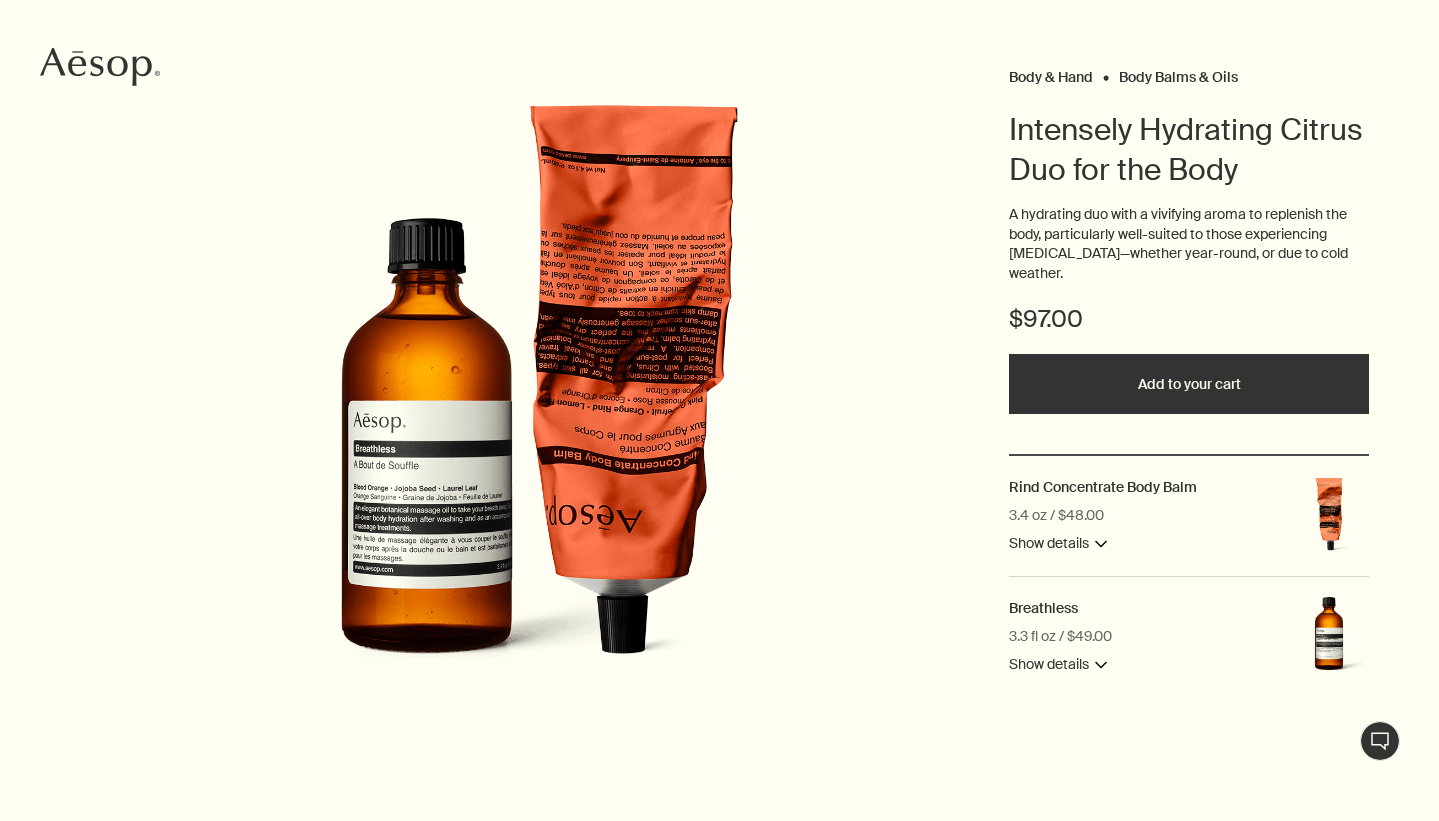 click on "Show details downArrow" at bounding box center (1058, 665) 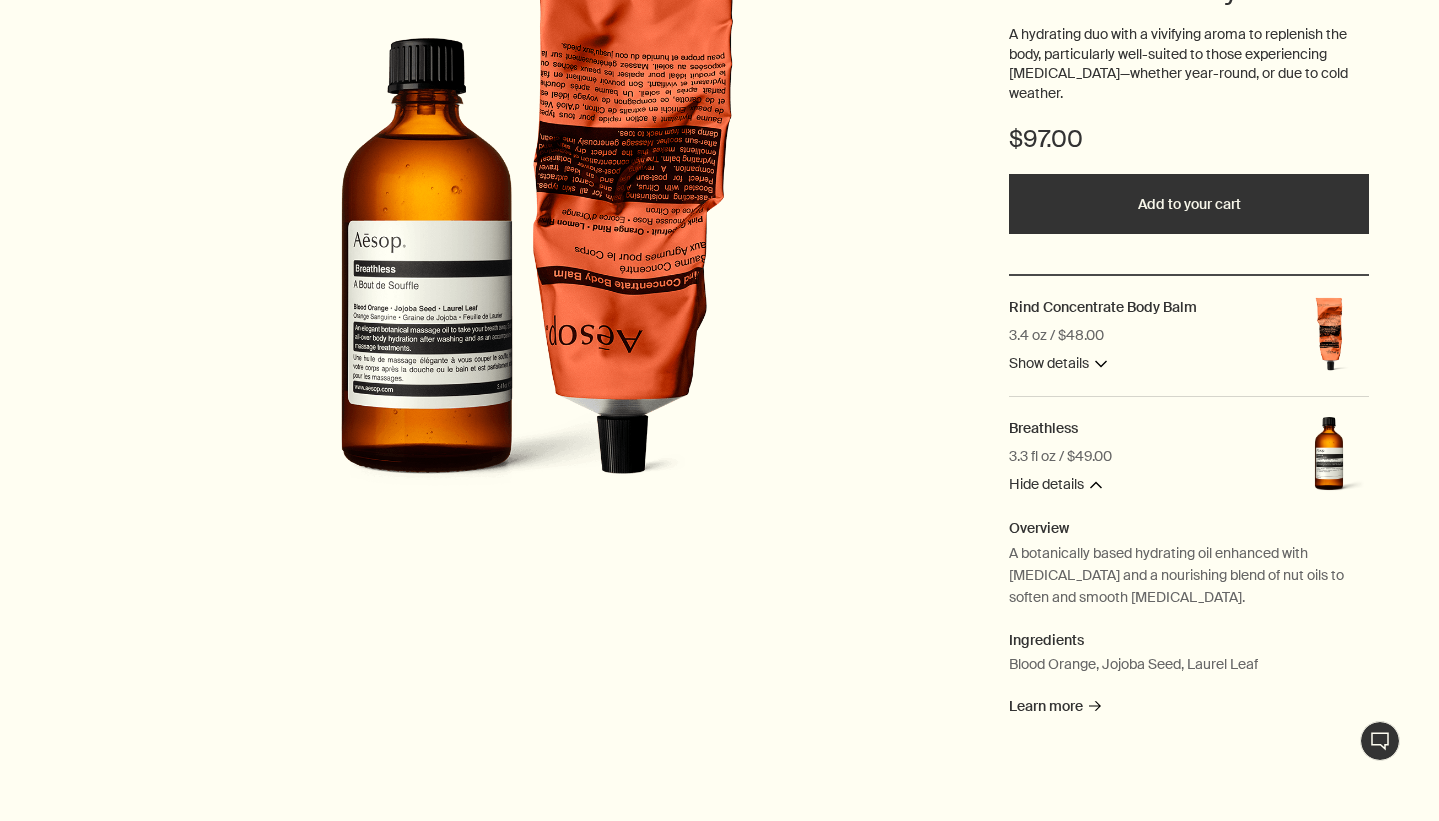 scroll, scrollTop: 364, scrollLeft: 0, axis: vertical 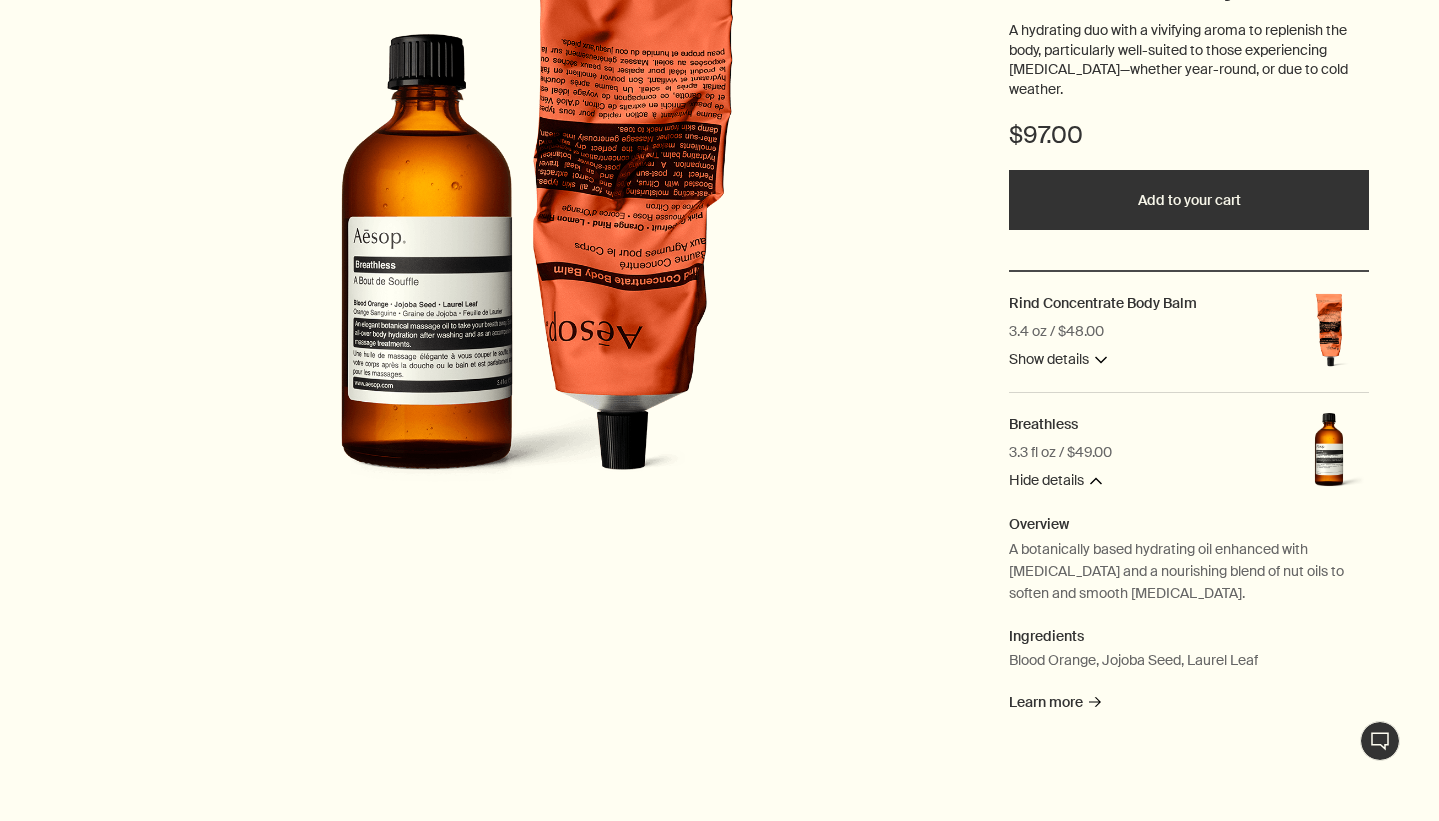click on "Show details downArrow" at bounding box center [1058, 360] 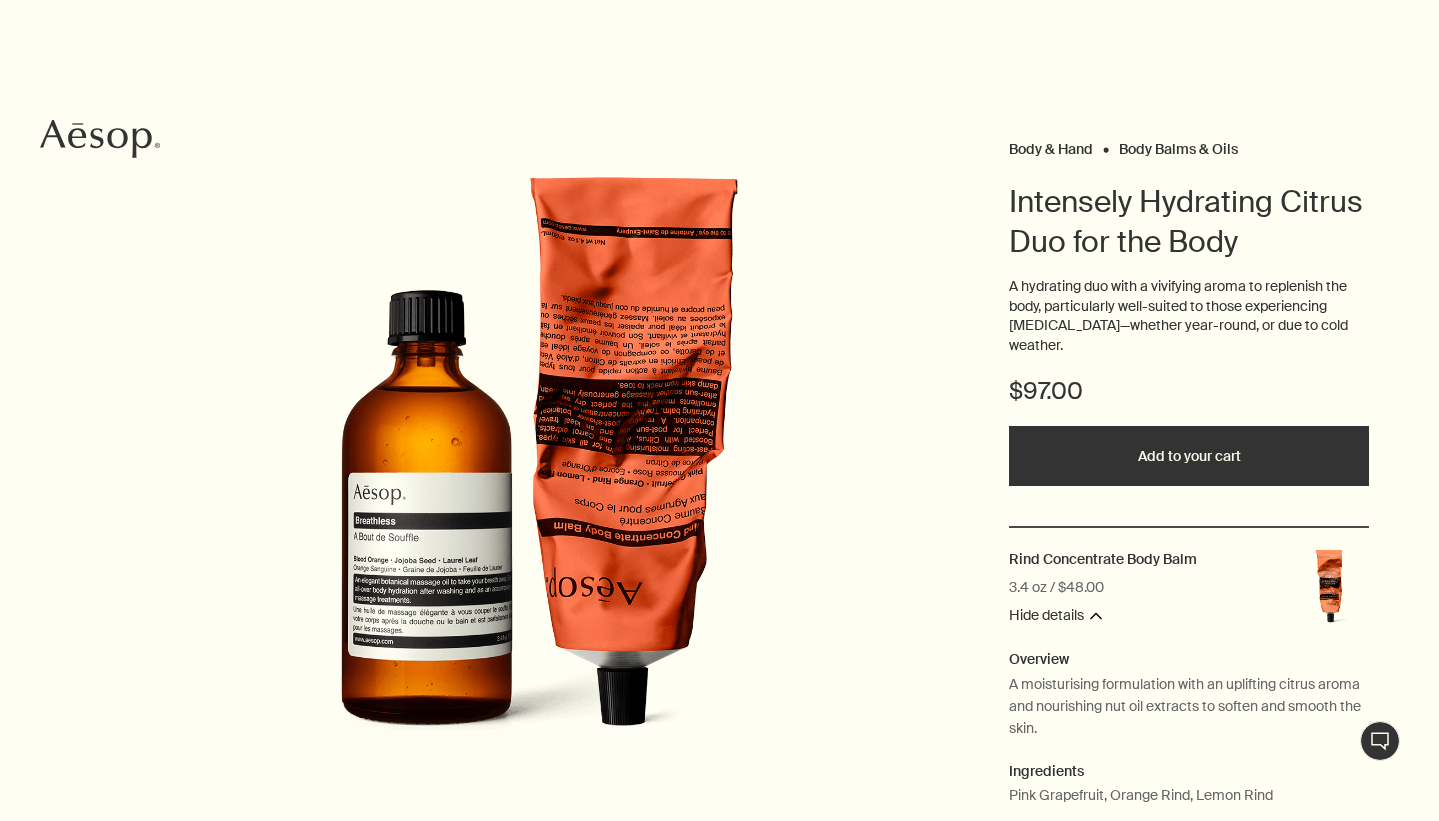 scroll, scrollTop: 0, scrollLeft: 0, axis: both 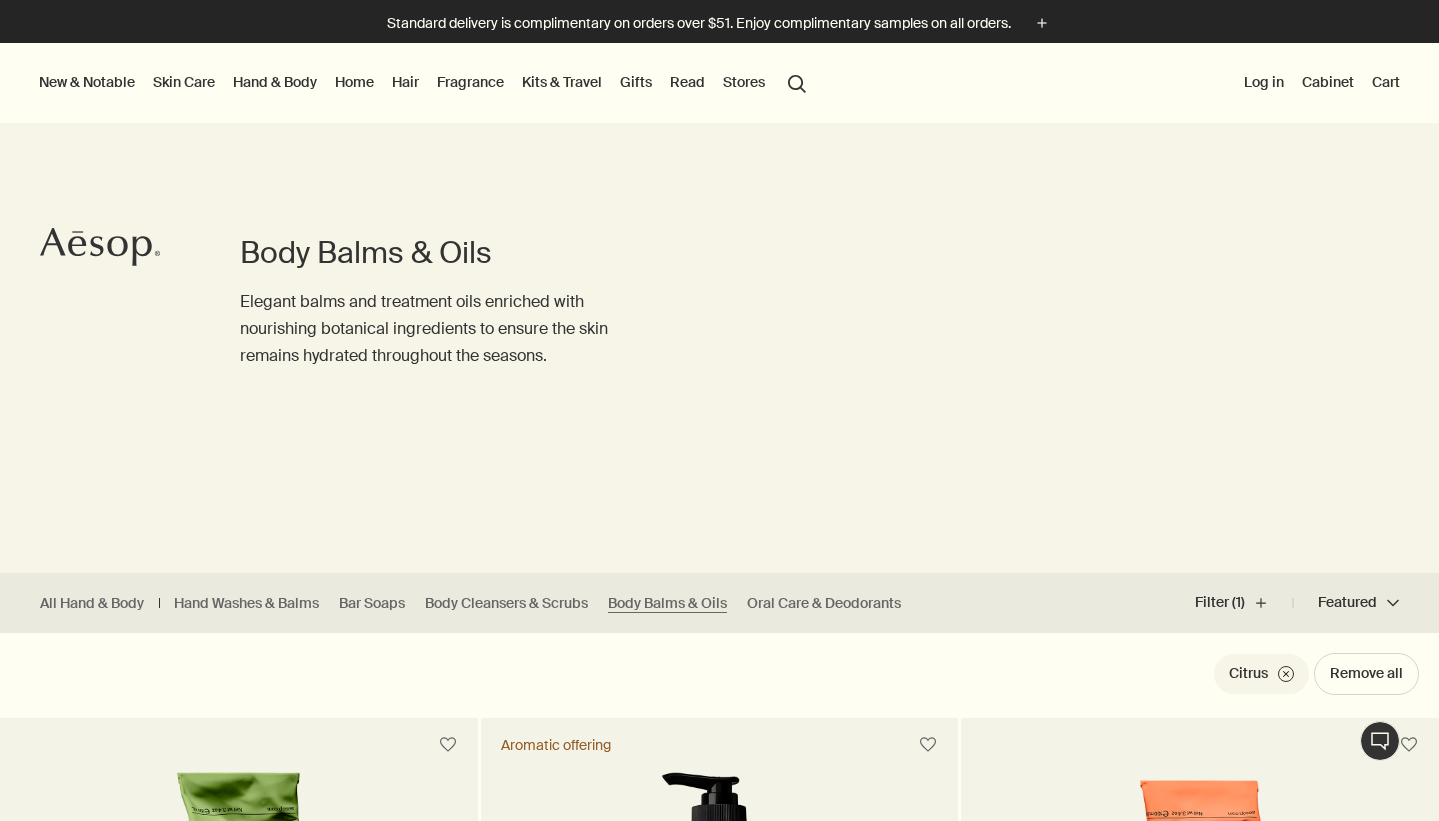 click on "Skin Care" at bounding box center (184, 82) 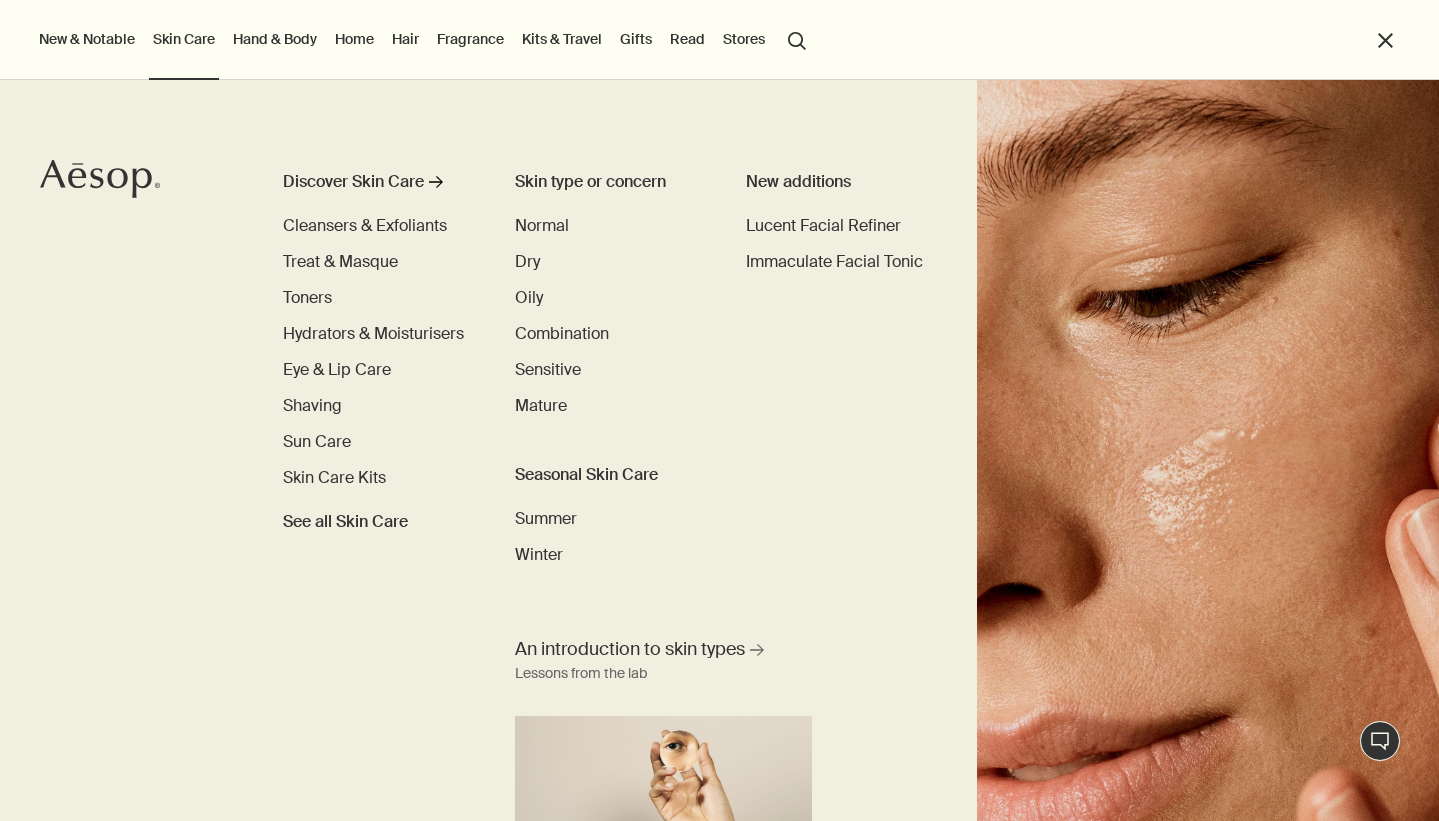 click on "Kits & Travel" at bounding box center (562, 39) 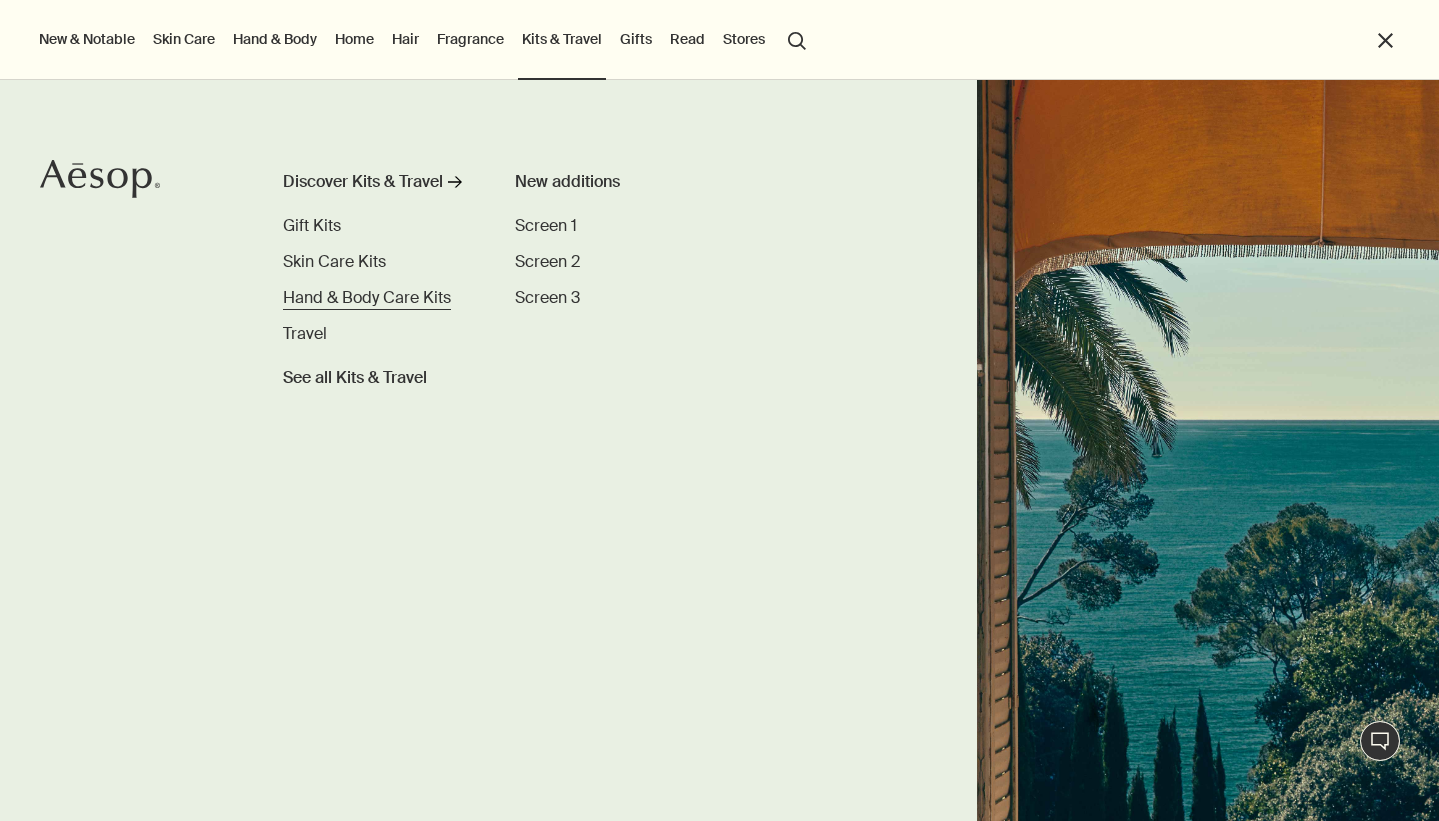 click on "Hand & Body Care Kits" at bounding box center (367, 297) 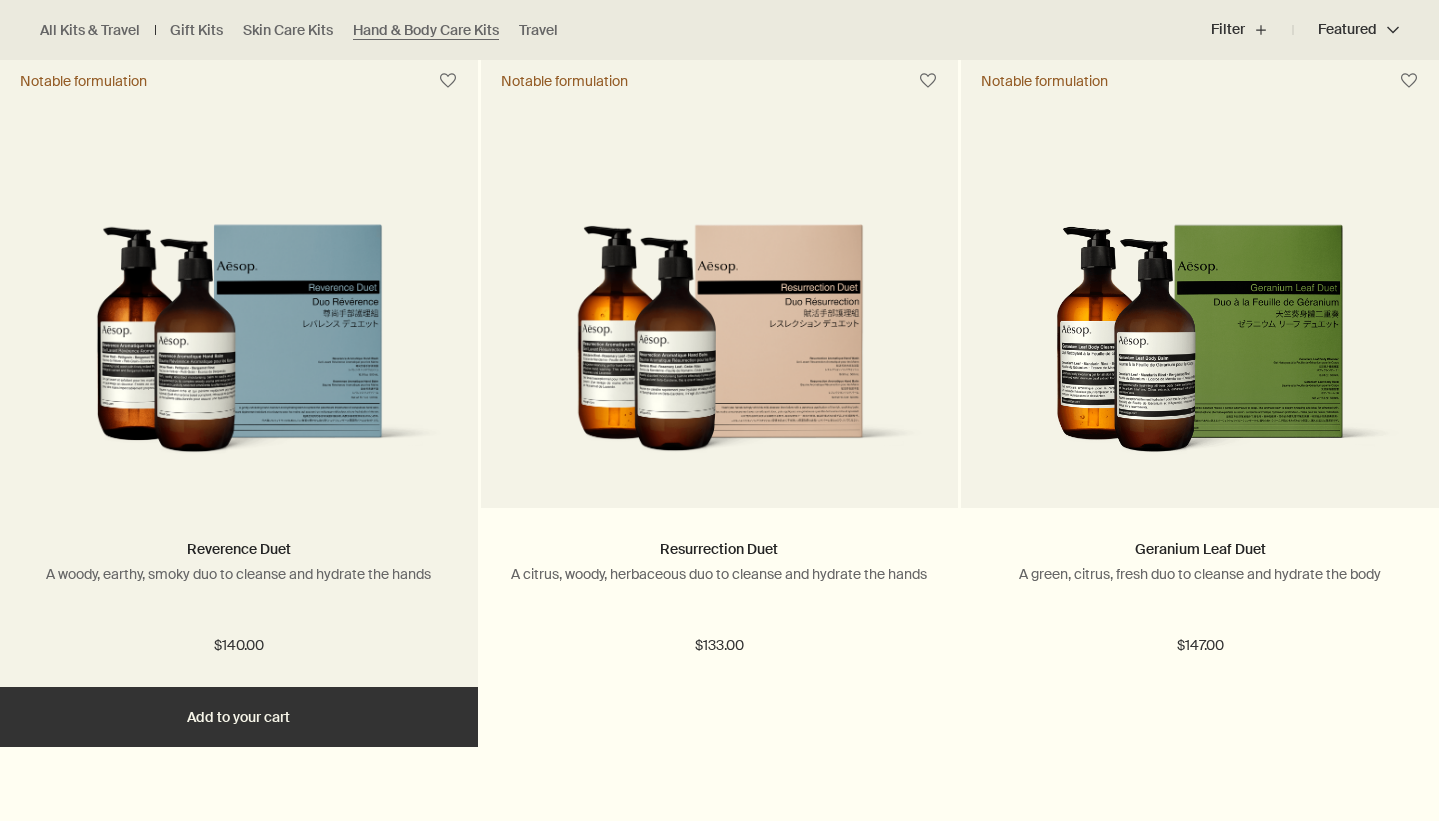 scroll, scrollTop: 0, scrollLeft: 0, axis: both 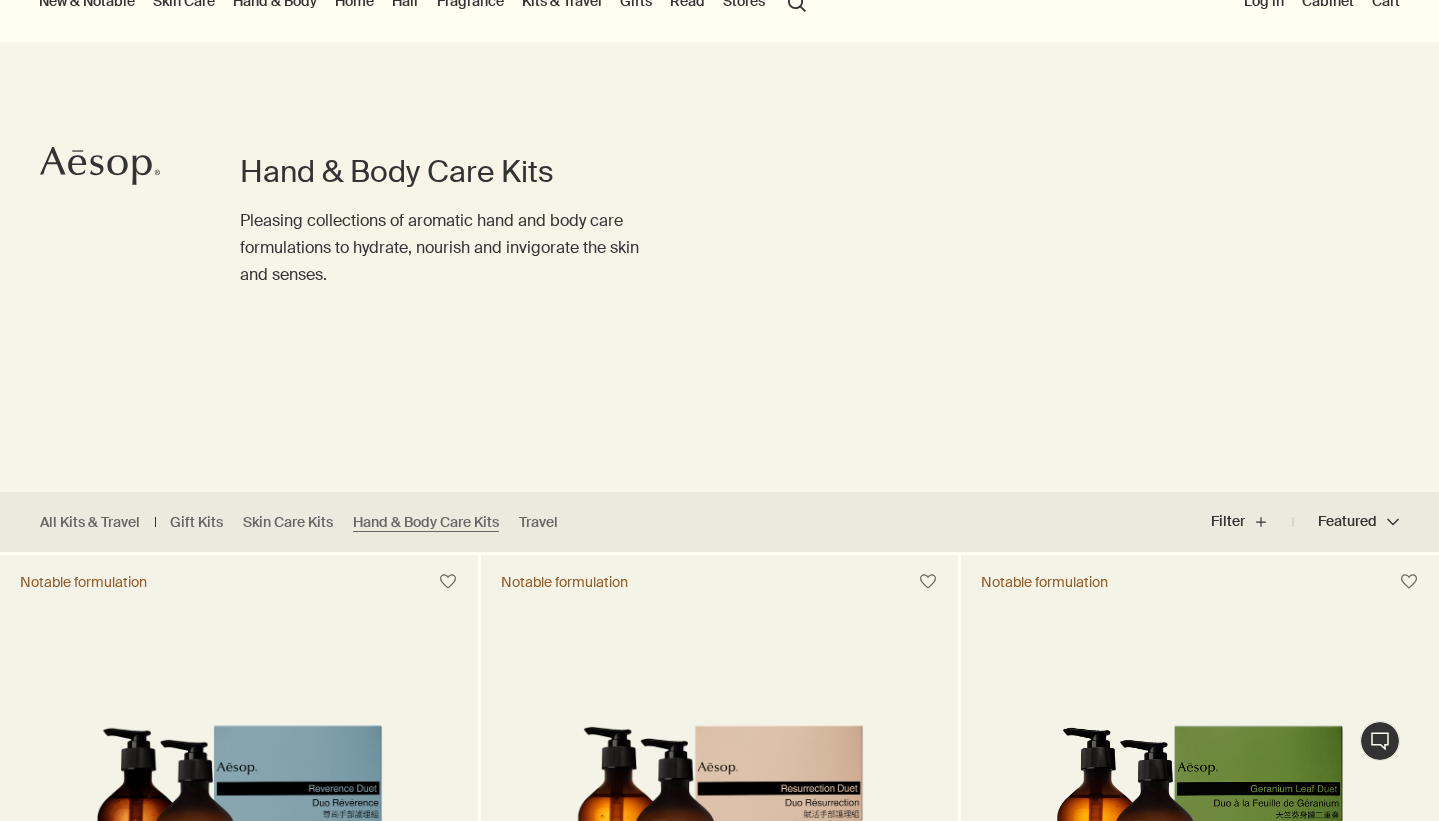 click on "All Kits & Travel Gift Kits Skin Care Kits Hand & Body Care Kits Travel" at bounding box center [304, 522] 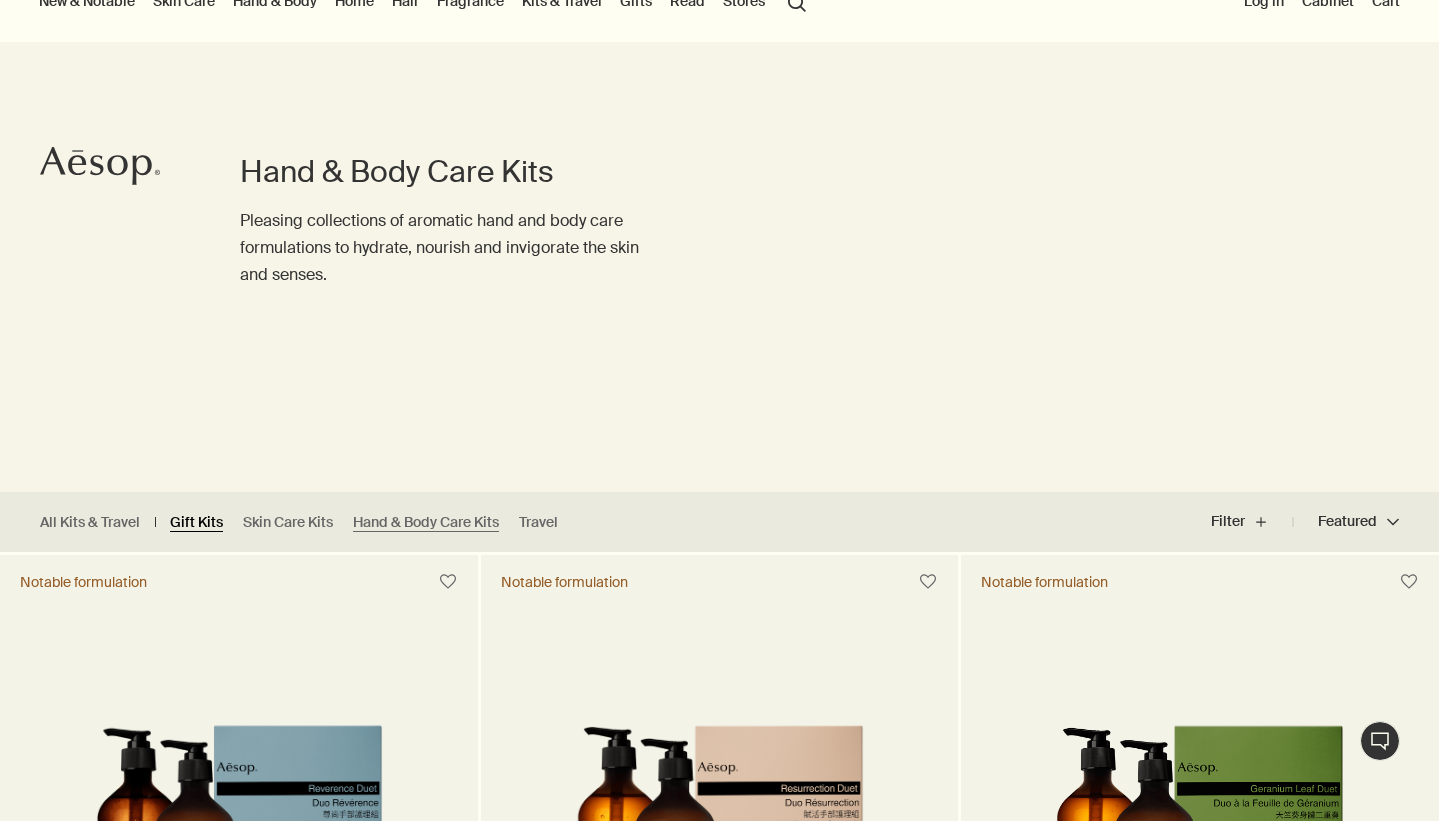 click on "Gift Kits" at bounding box center (196, 522) 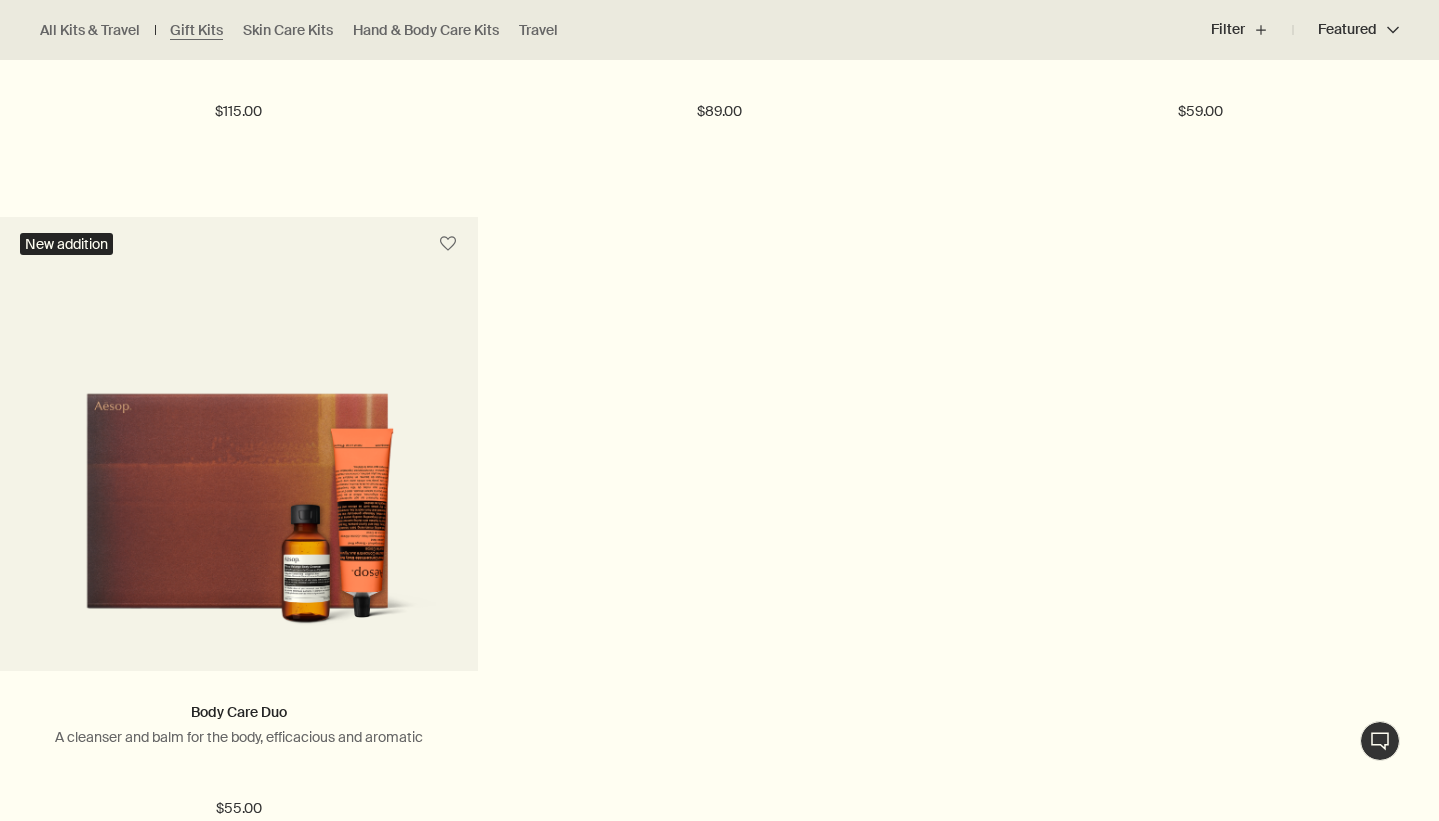 scroll, scrollTop: 2508, scrollLeft: 0, axis: vertical 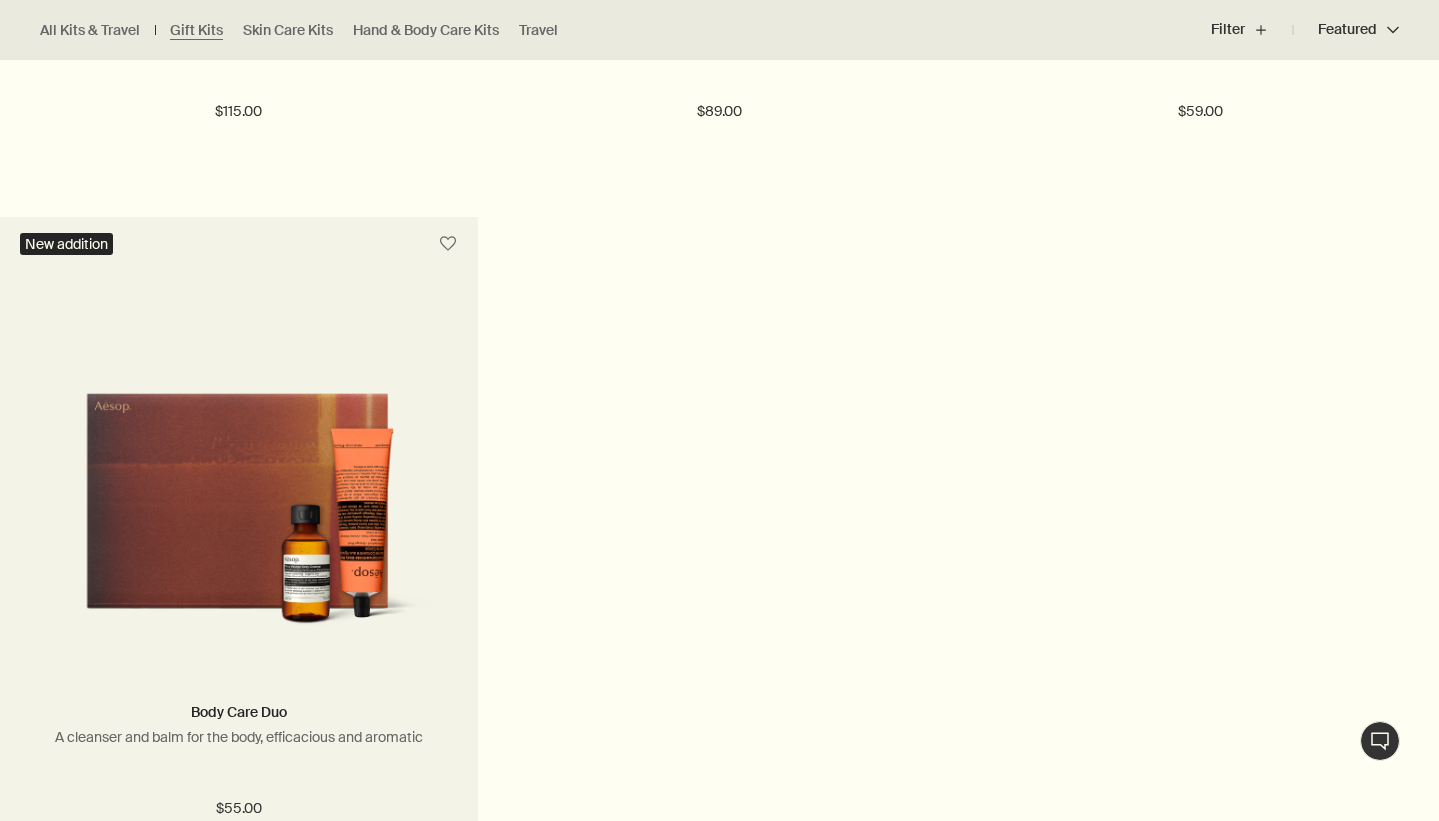 click at bounding box center [239, 514] 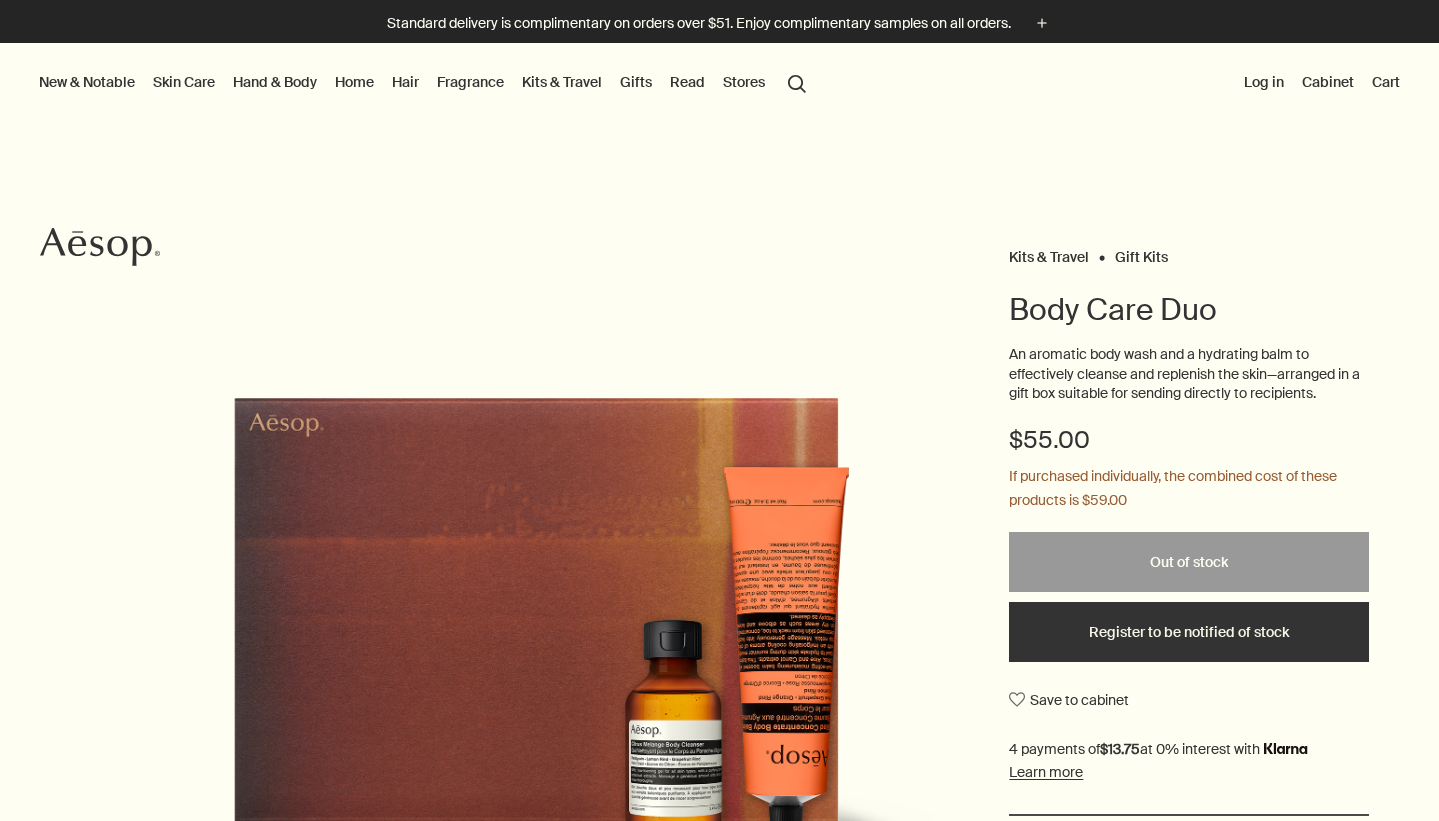 scroll, scrollTop: 0, scrollLeft: 0, axis: both 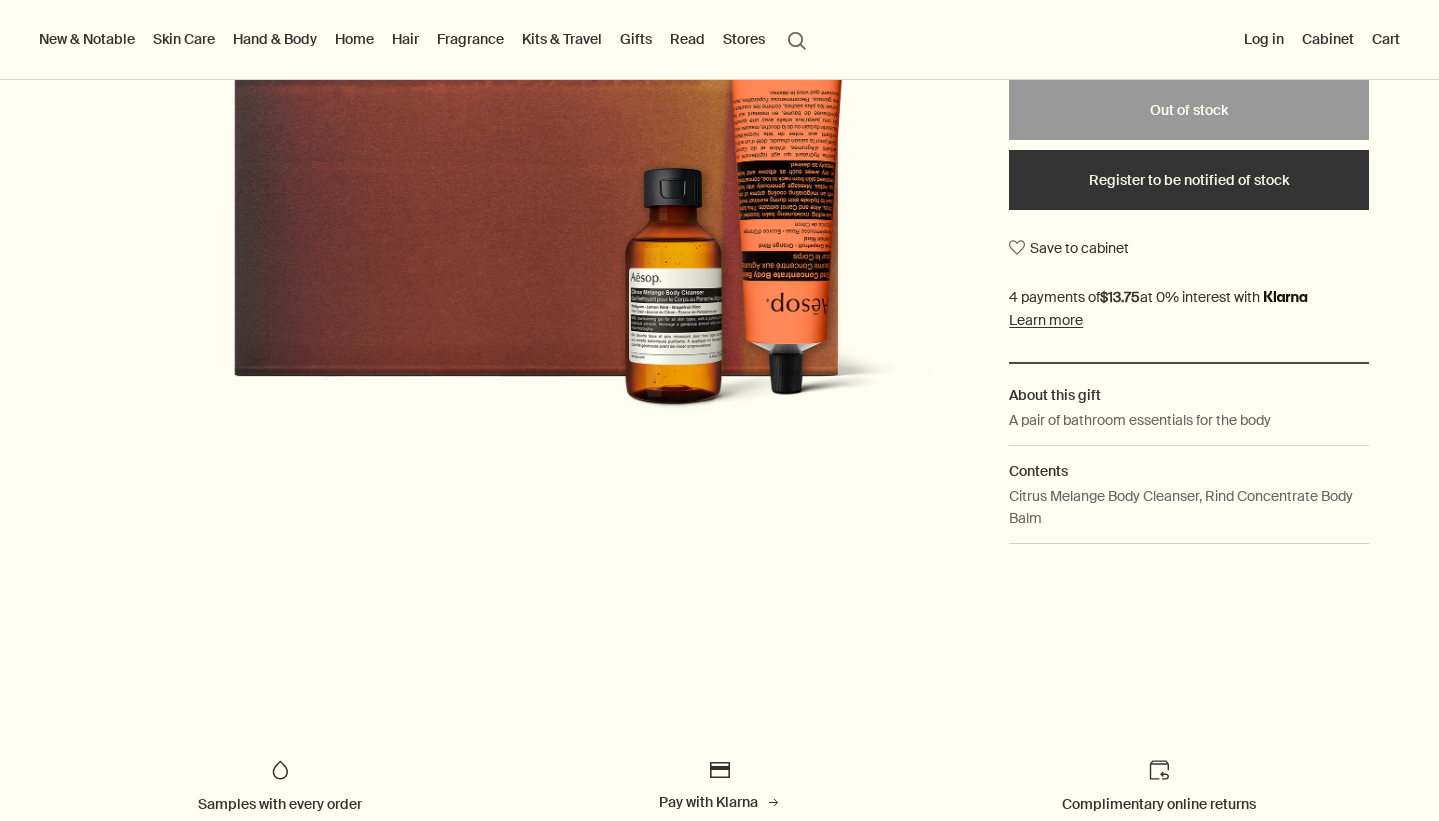 click at bounding box center (539, 187) 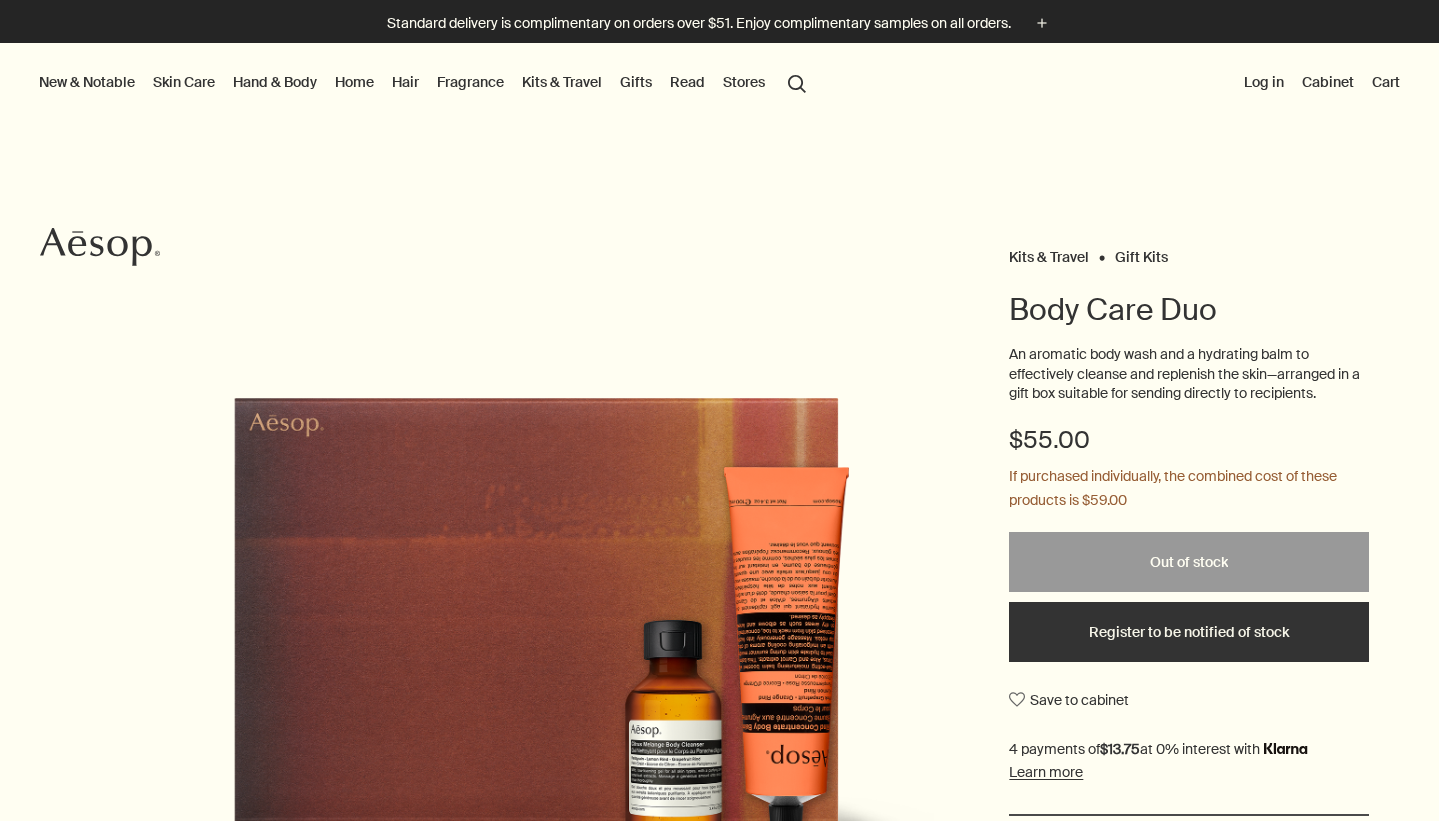 scroll, scrollTop: 0, scrollLeft: 0, axis: both 